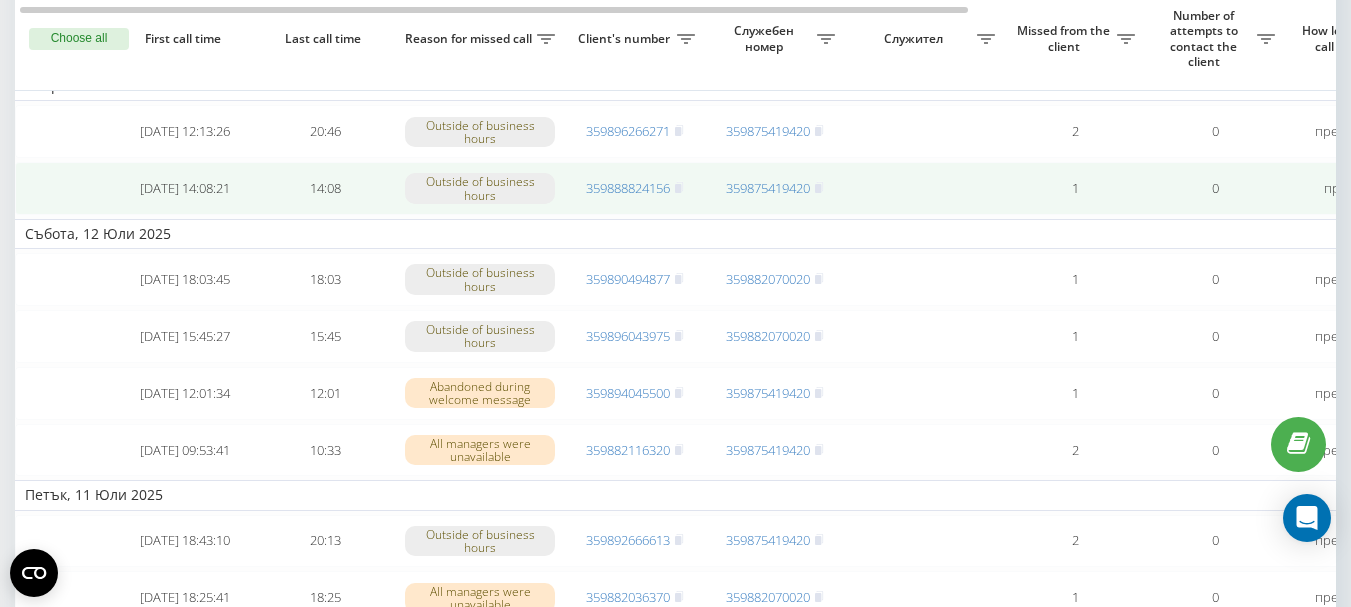 scroll, scrollTop: 546, scrollLeft: 0, axis: vertical 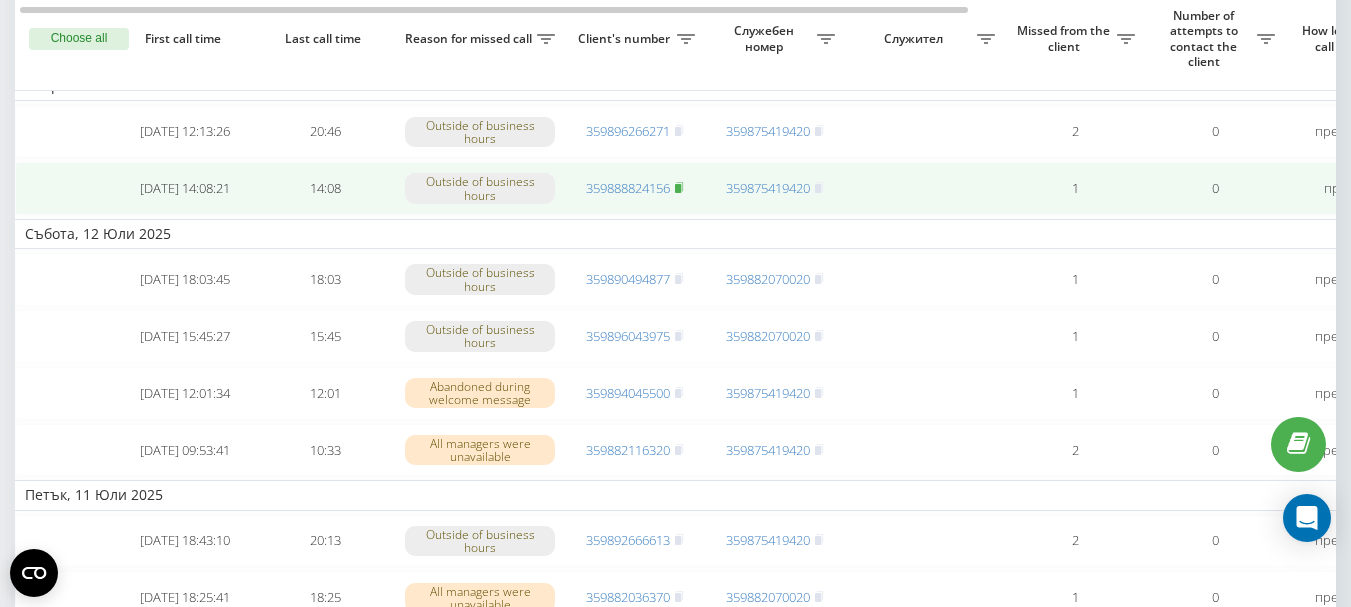 click 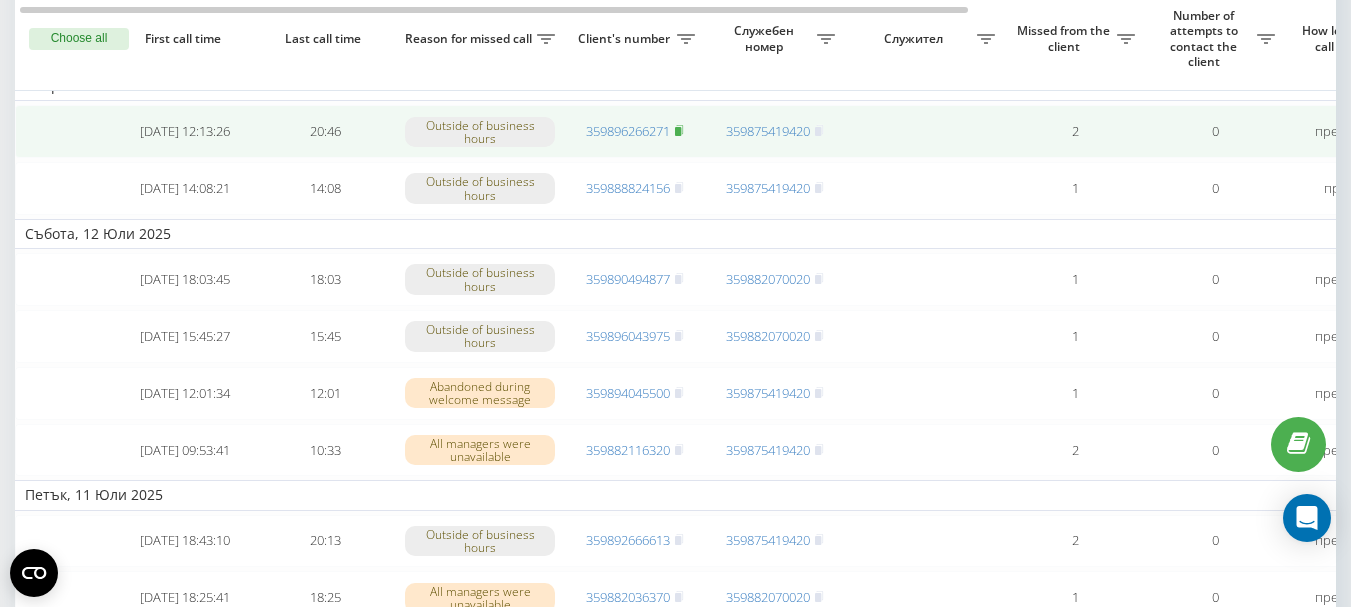 click 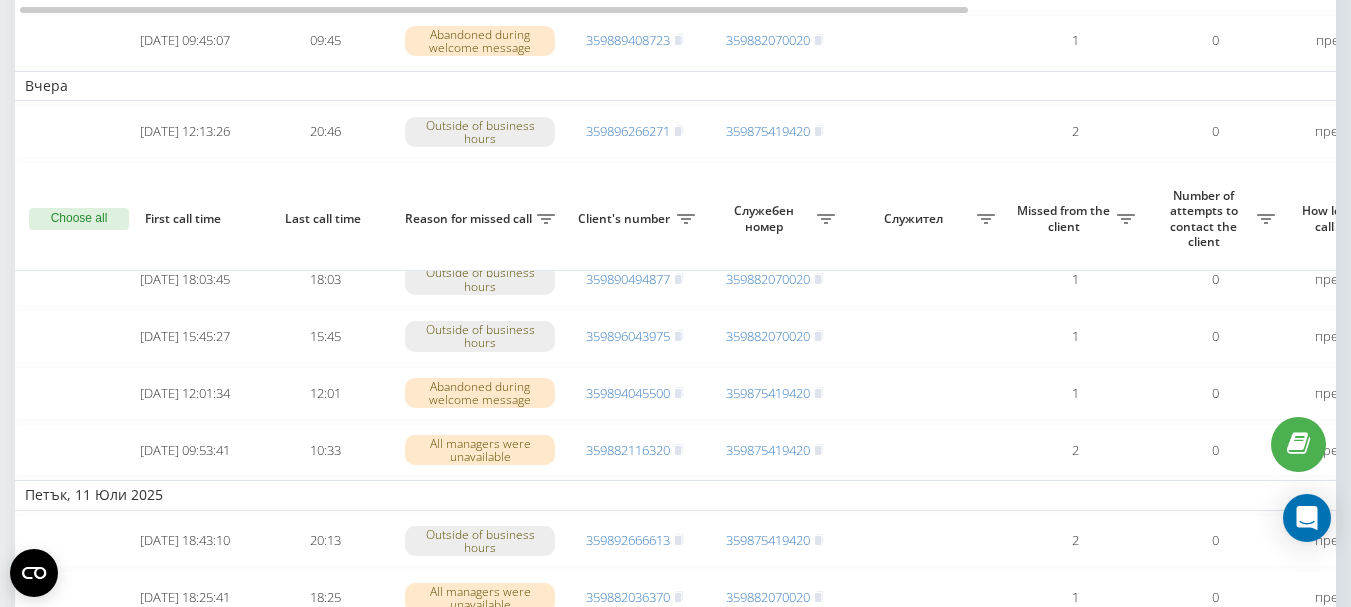 scroll, scrollTop: 1417, scrollLeft: 0, axis: vertical 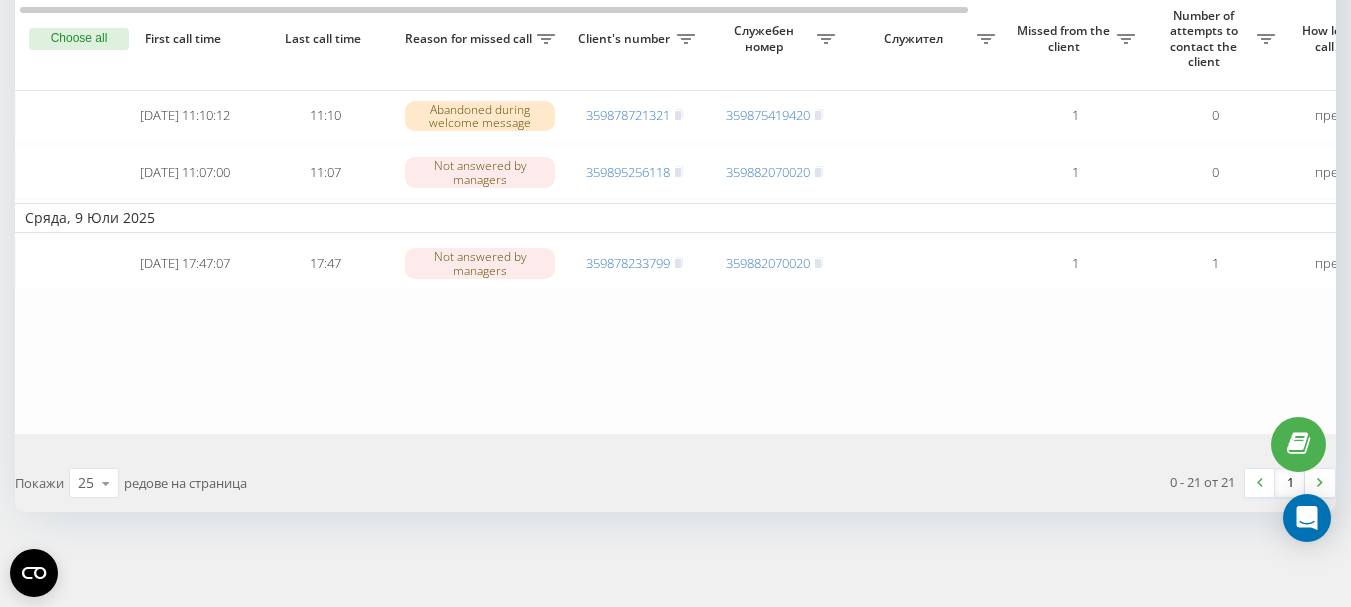 click on "Choose all" at bounding box center (79, 39) 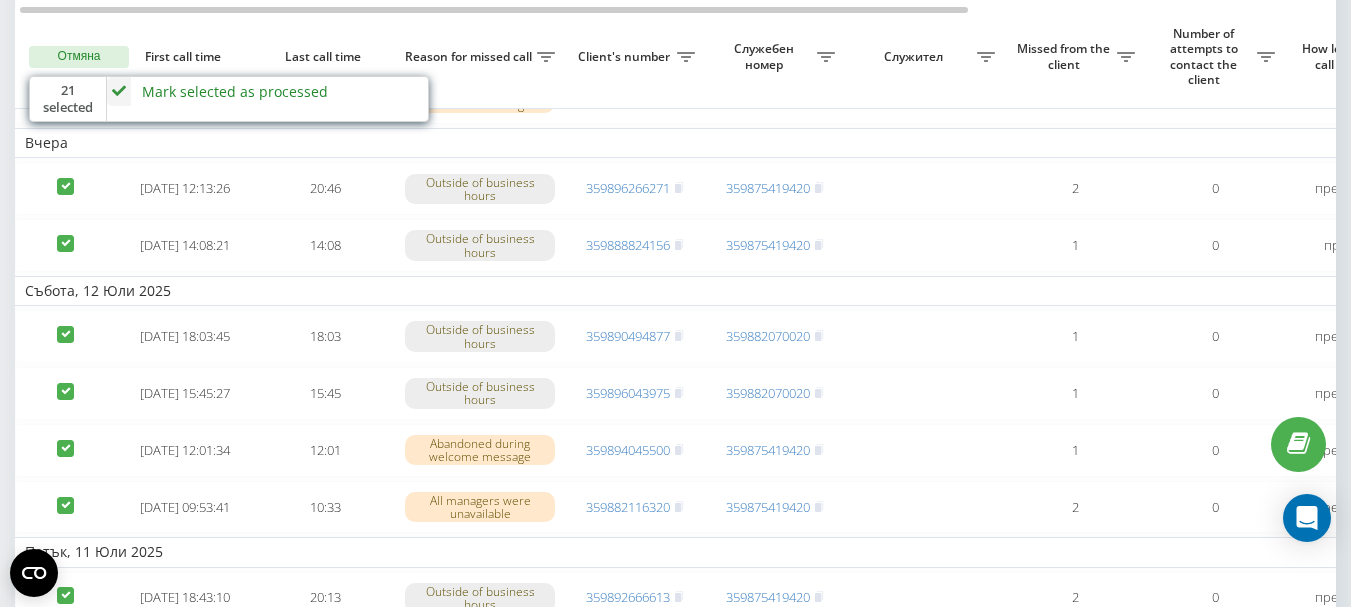 scroll, scrollTop: 514, scrollLeft: 0, axis: vertical 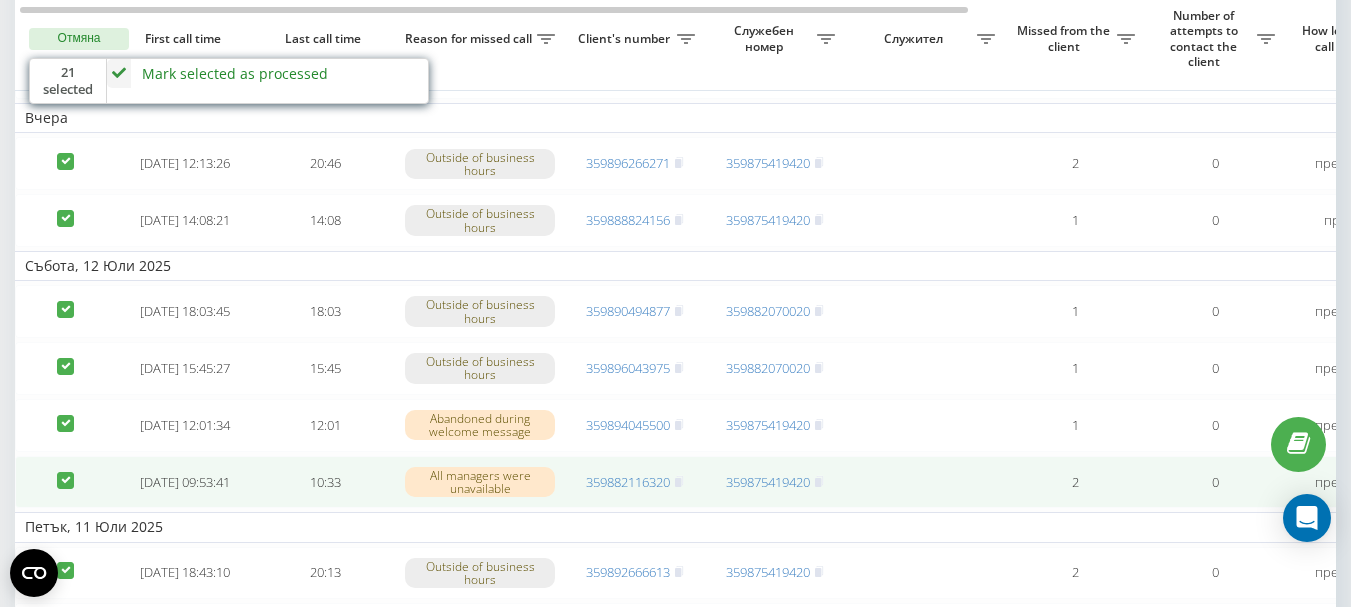 drag, startPoint x: 61, startPoint y: 513, endPoint x: 73, endPoint y: 472, distance: 42.72002 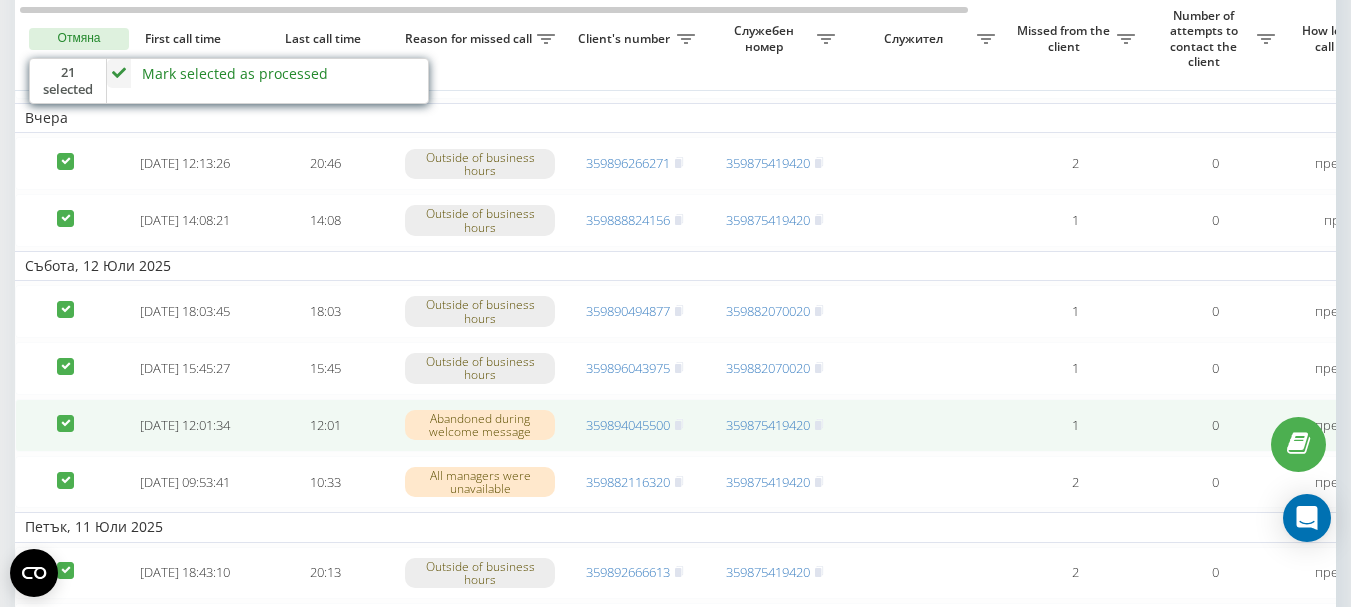 click at bounding box center [65, 472] 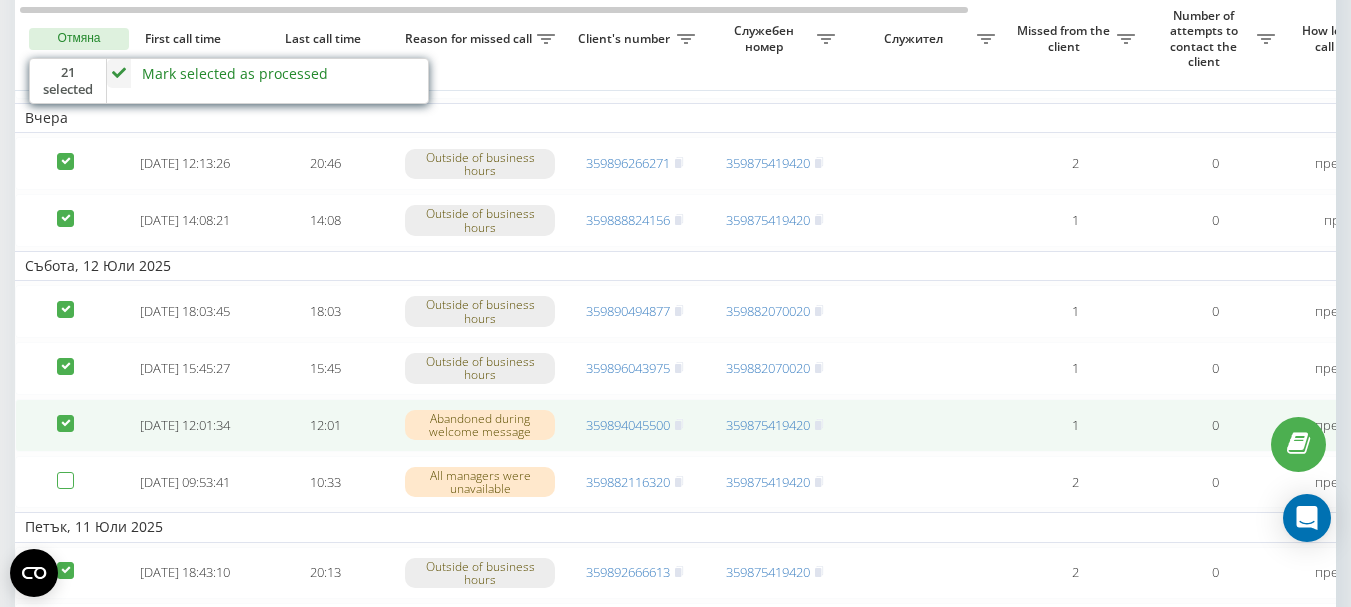 checkbox on "false" 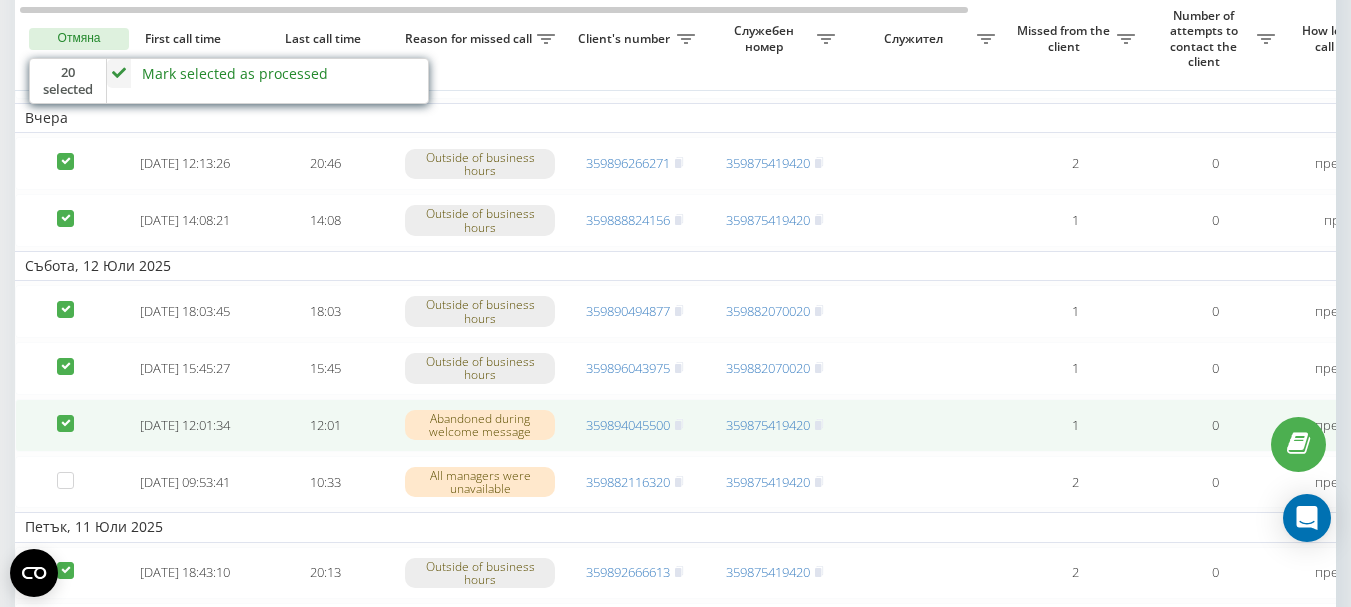 click at bounding box center (65, 415) 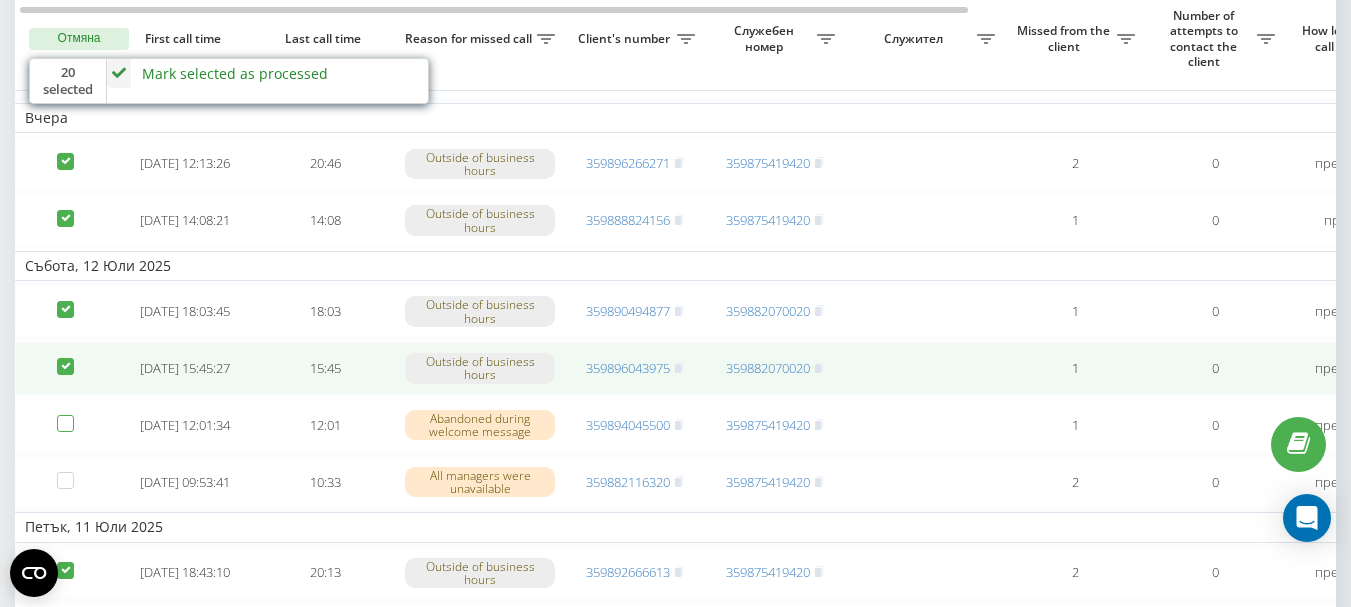 checkbox on "false" 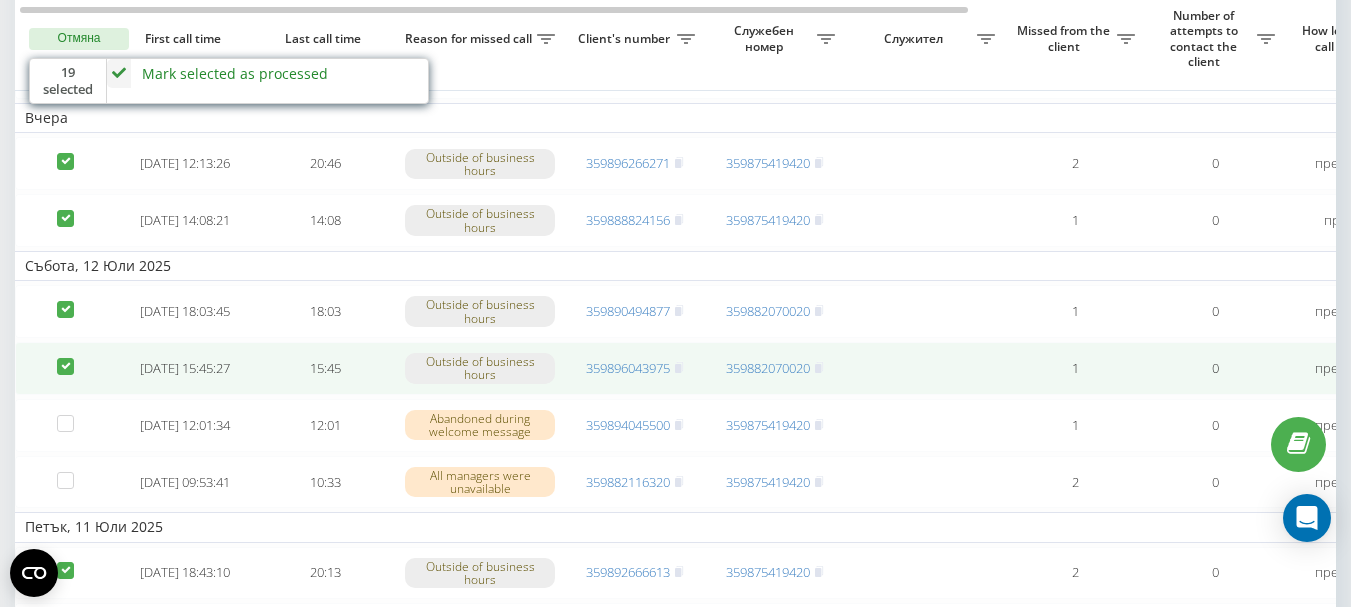 click at bounding box center (65, 368) 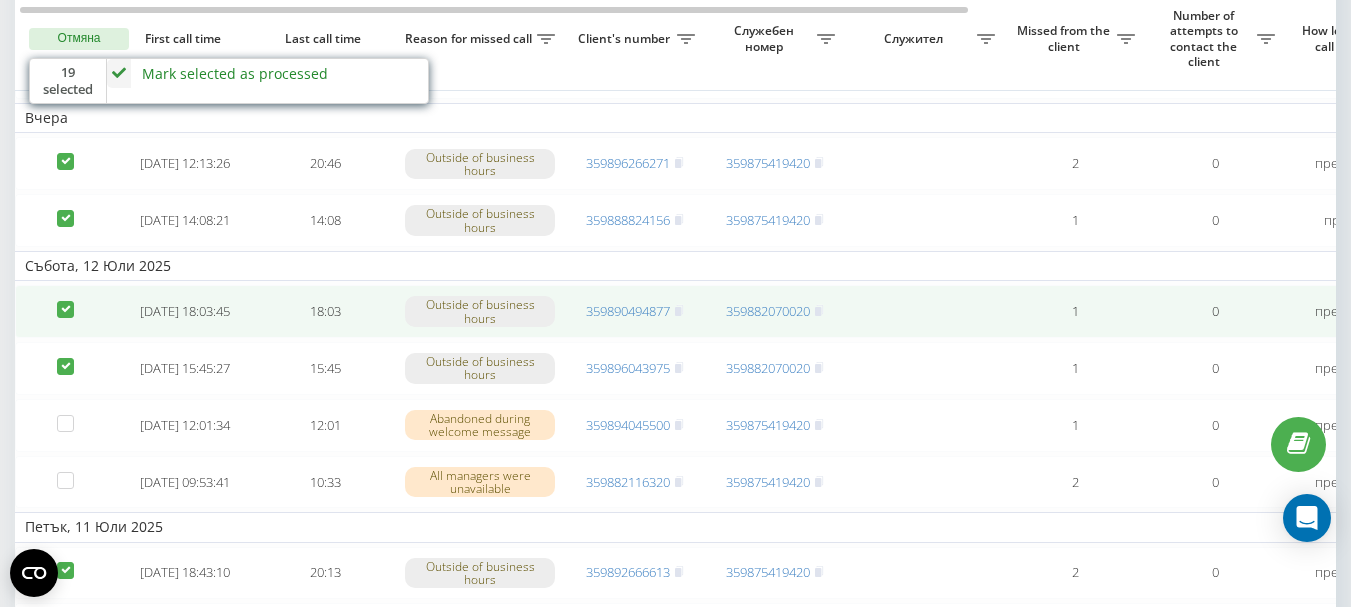 click at bounding box center [65, 311] 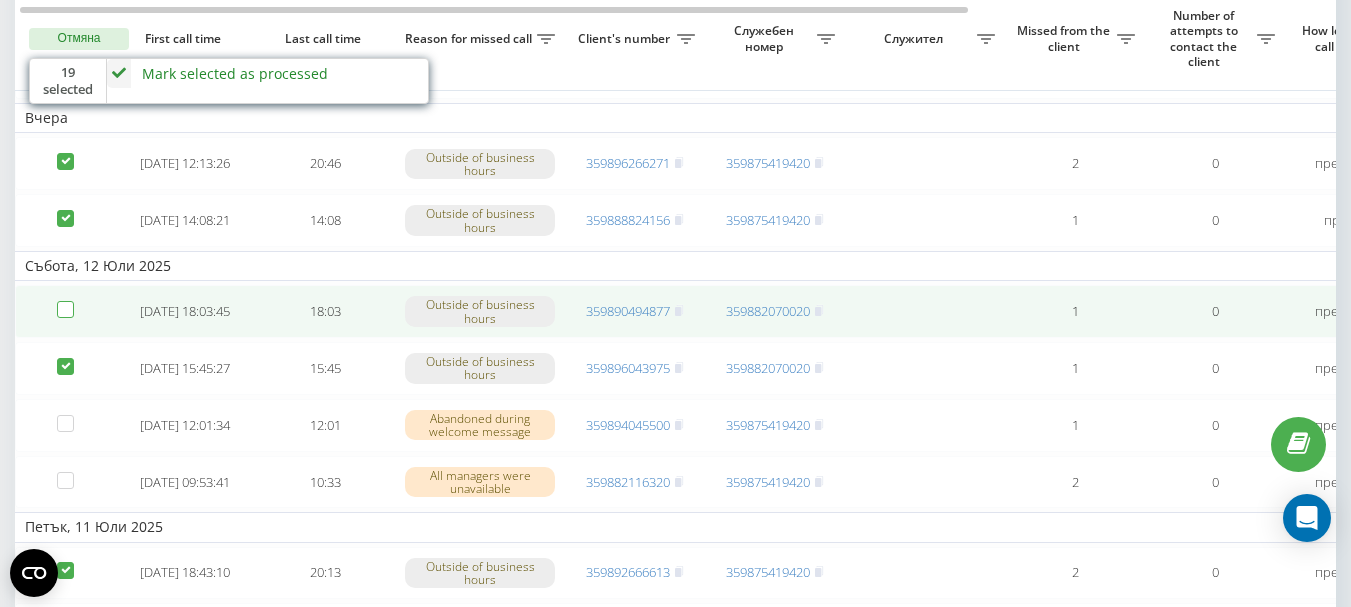 checkbox on "false" 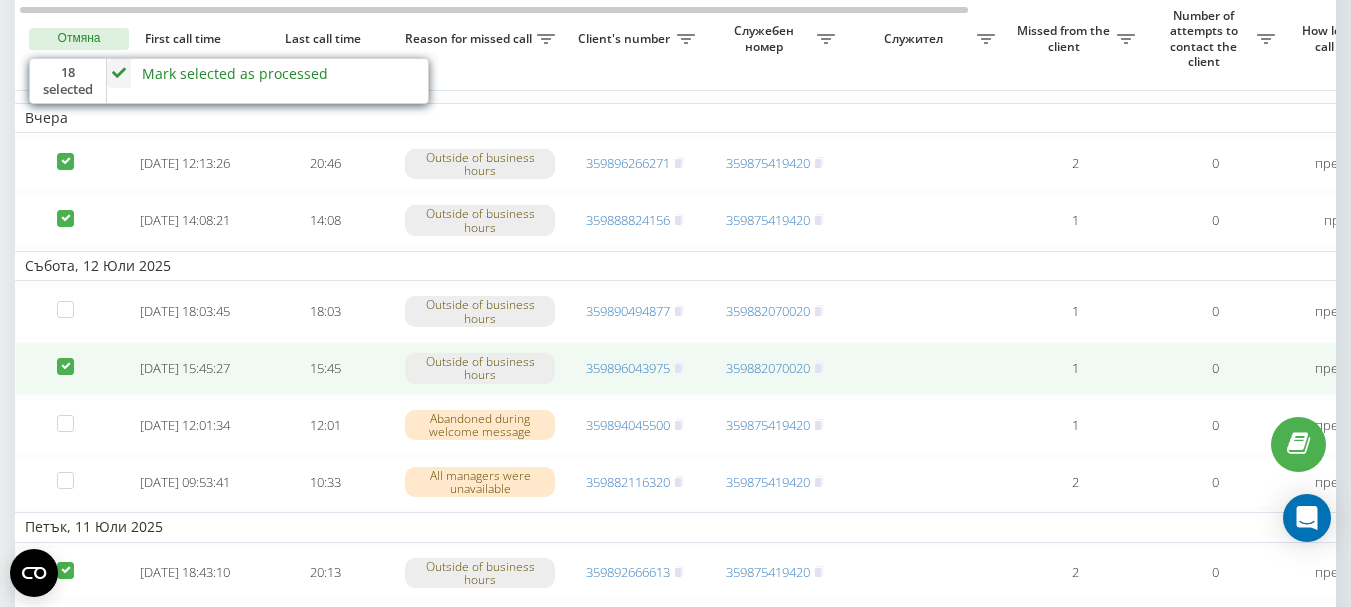 click at bounding box center [65, 358] 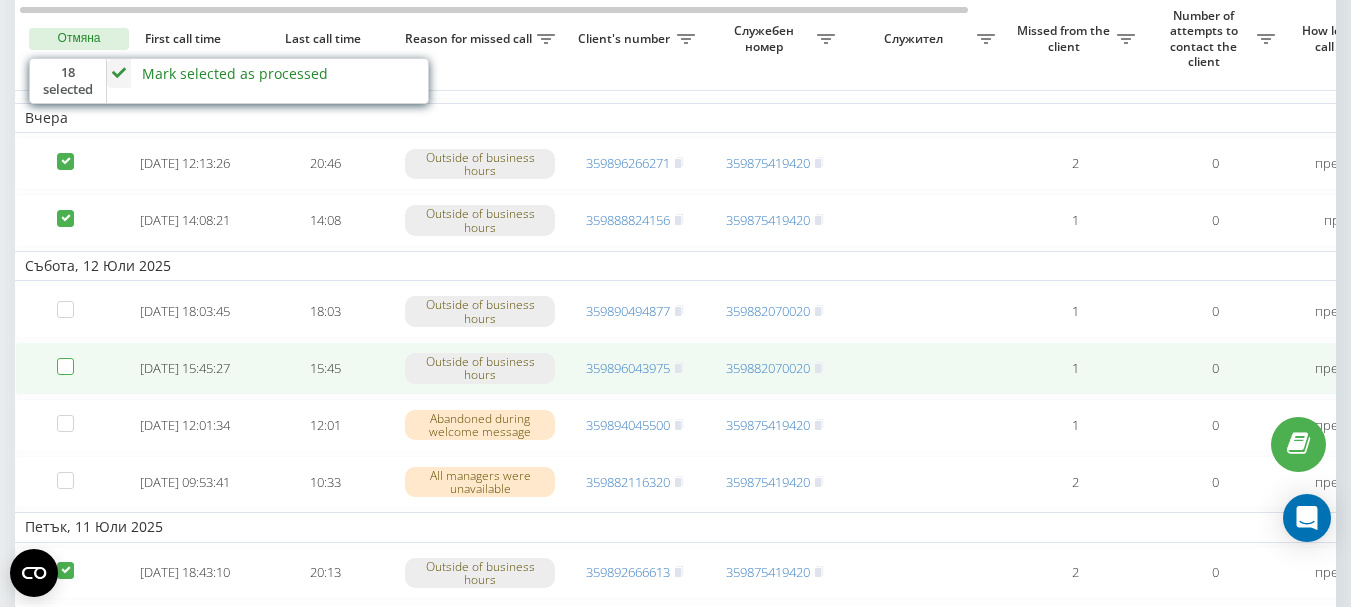 checkbox on "false" 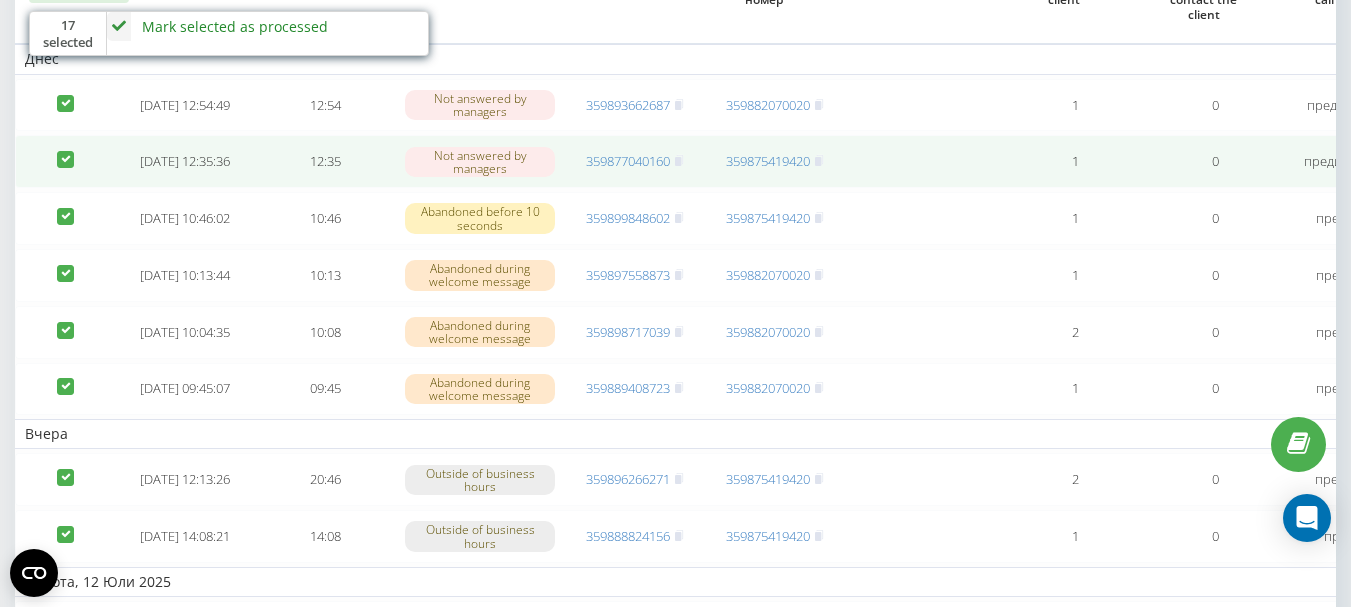 scroll, scrollTop: 131, scrollLeft: 0, axis: vertical 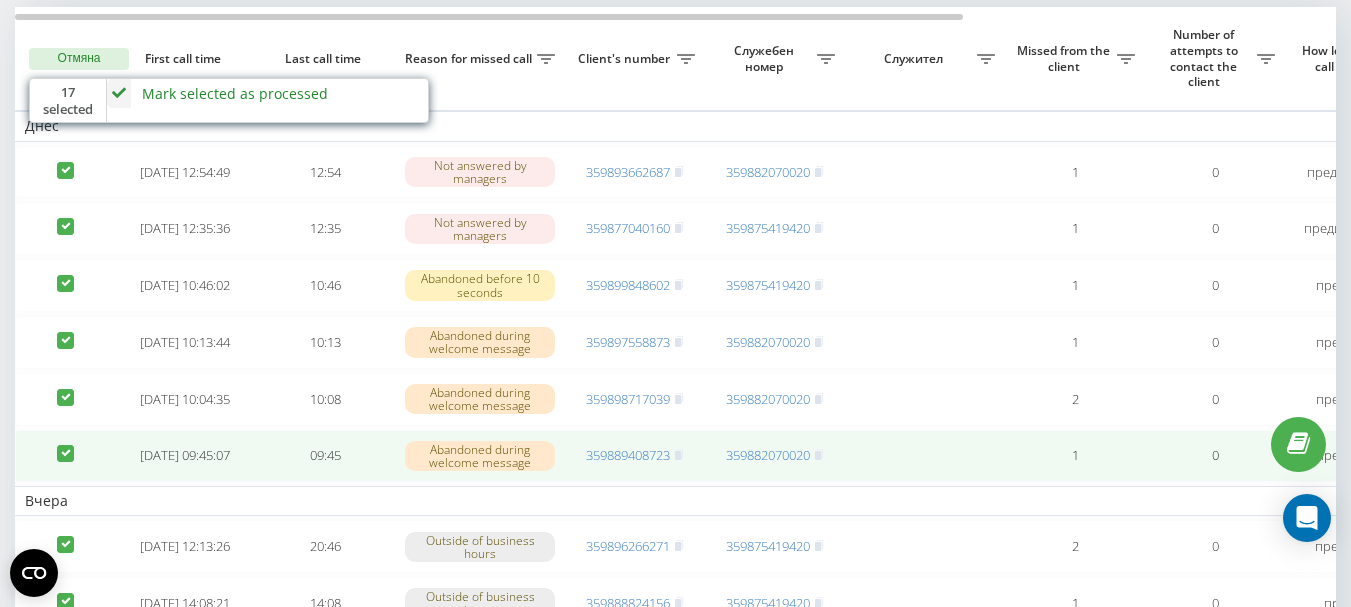 click at bounding box center (65, 445) 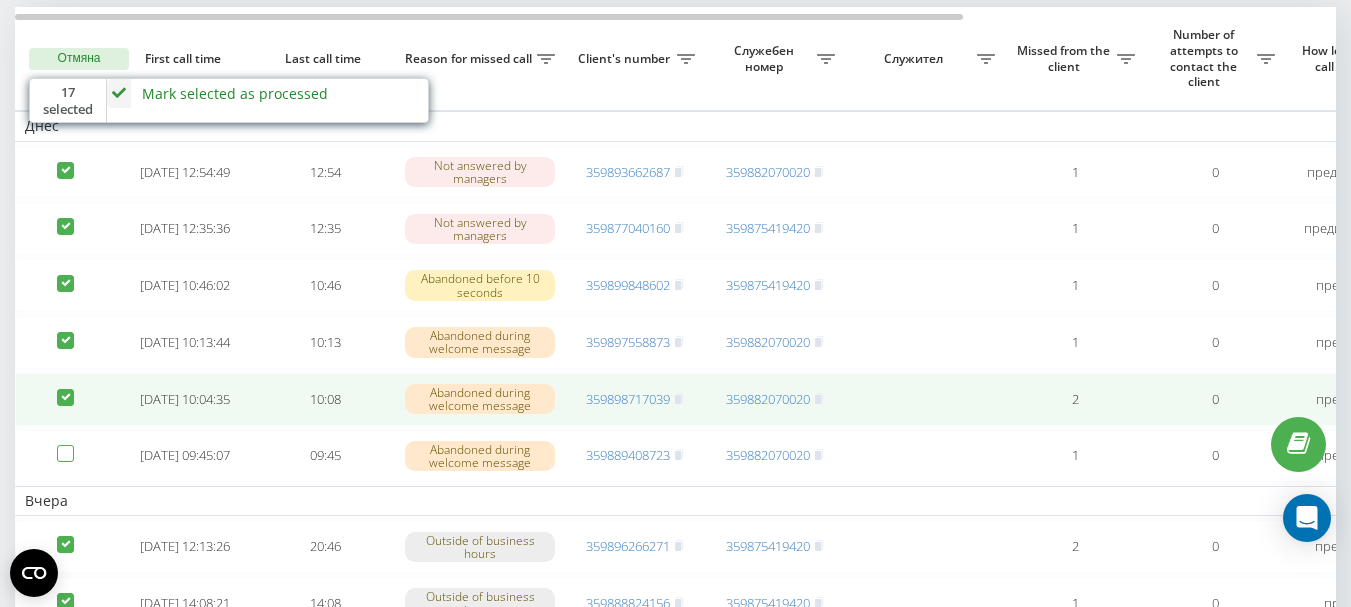 checkbox on "false" 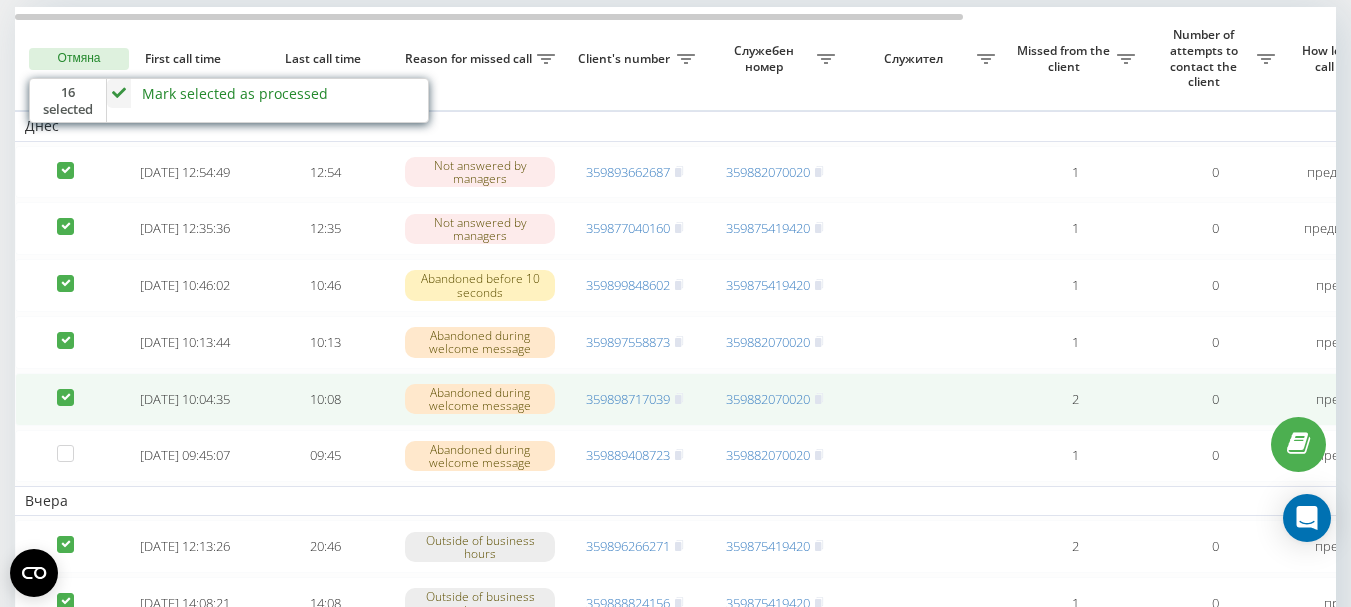 click at bounding box center (65, 389) 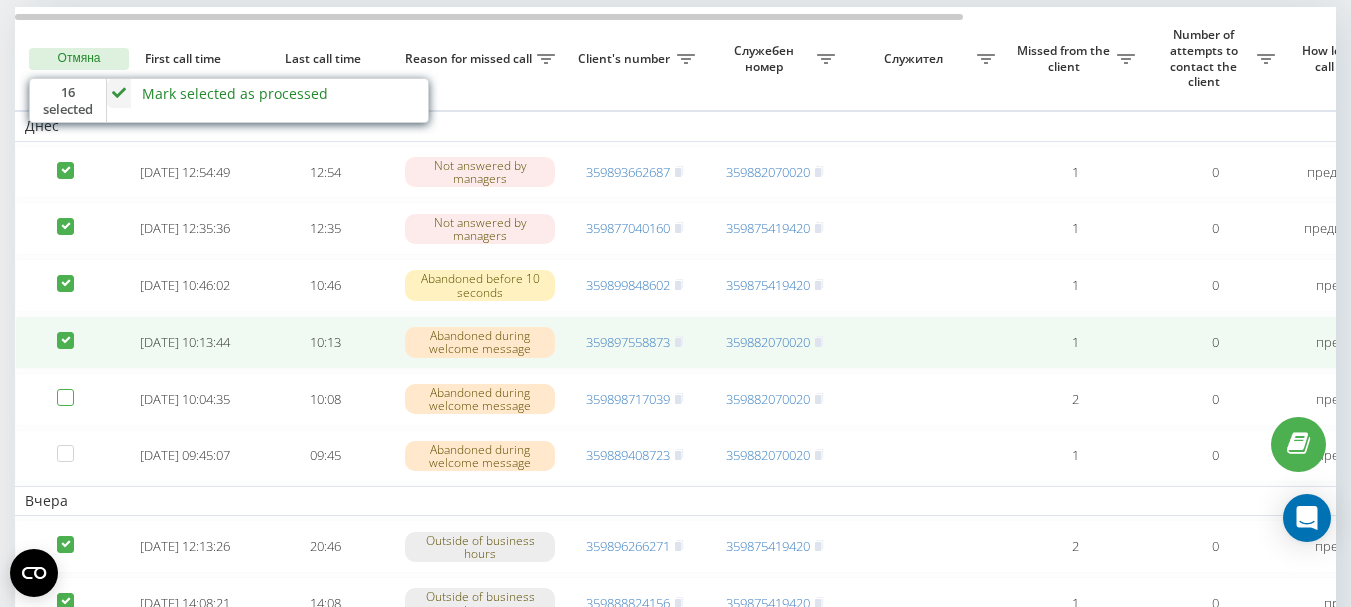 checkbox on "false" 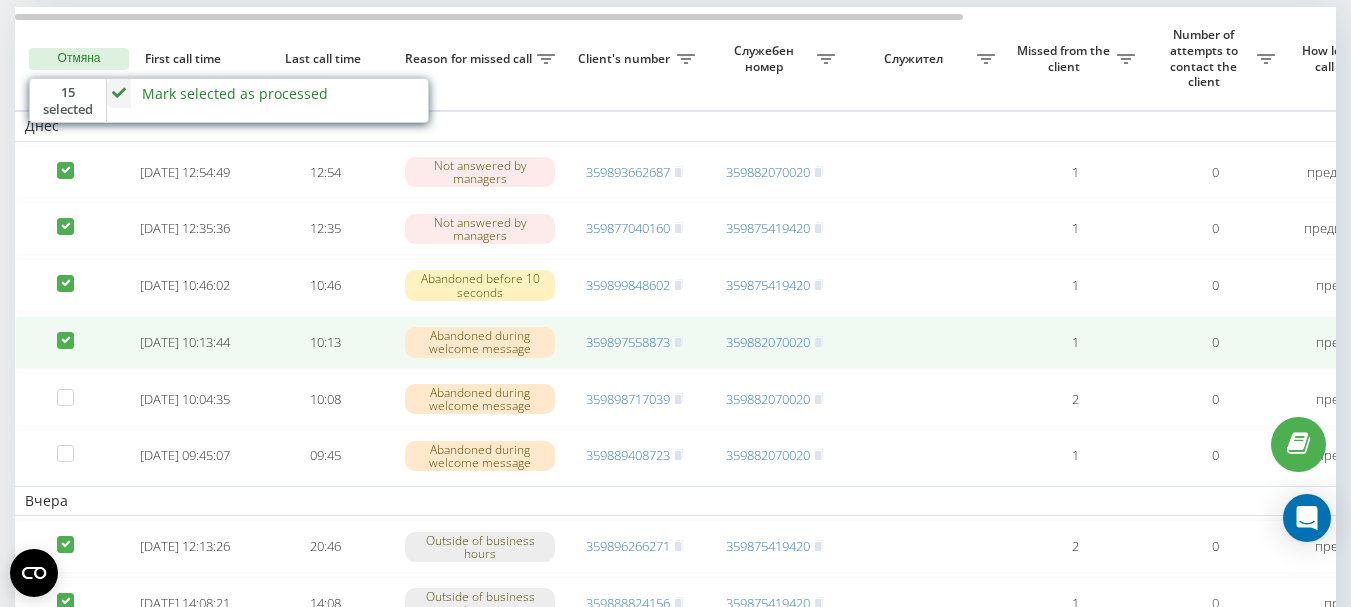 click at bounding box center [65, 332] 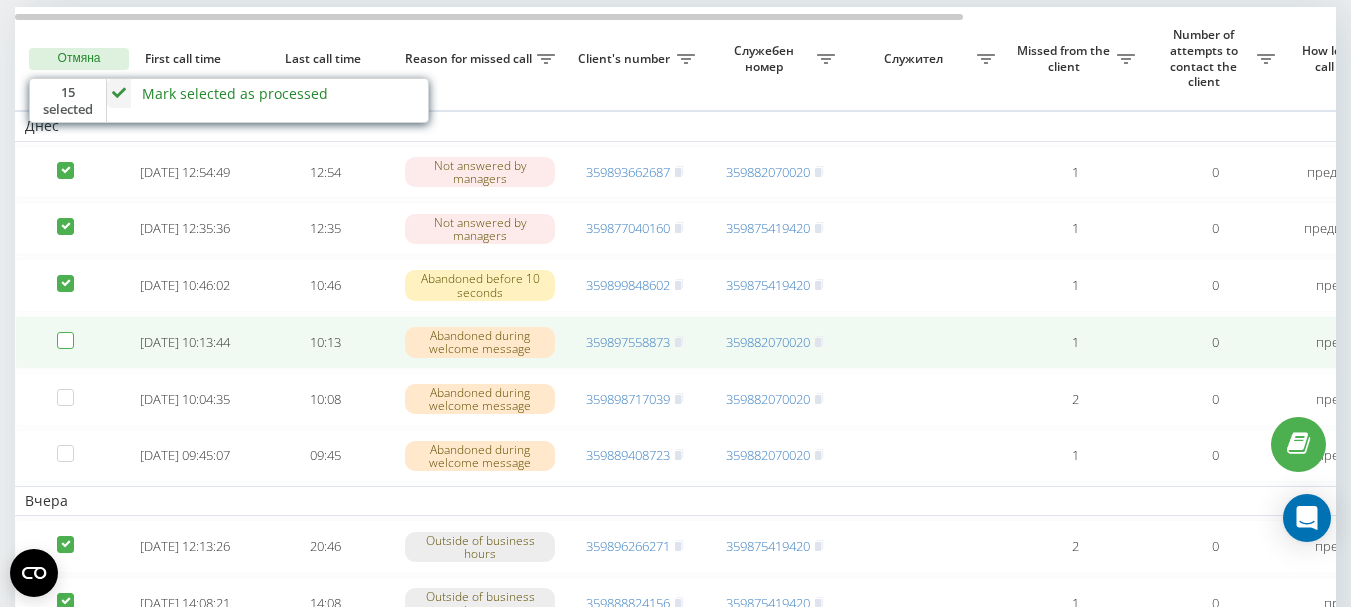 checkbox on "false" 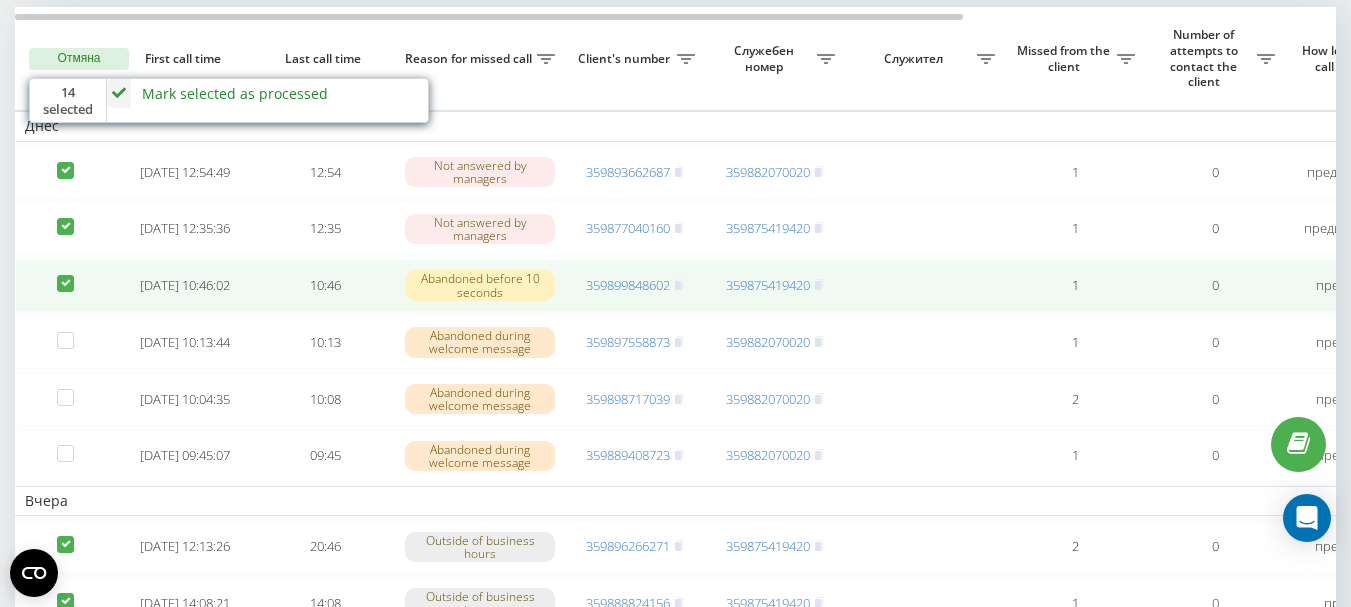 click at bounding box center (65, 275) 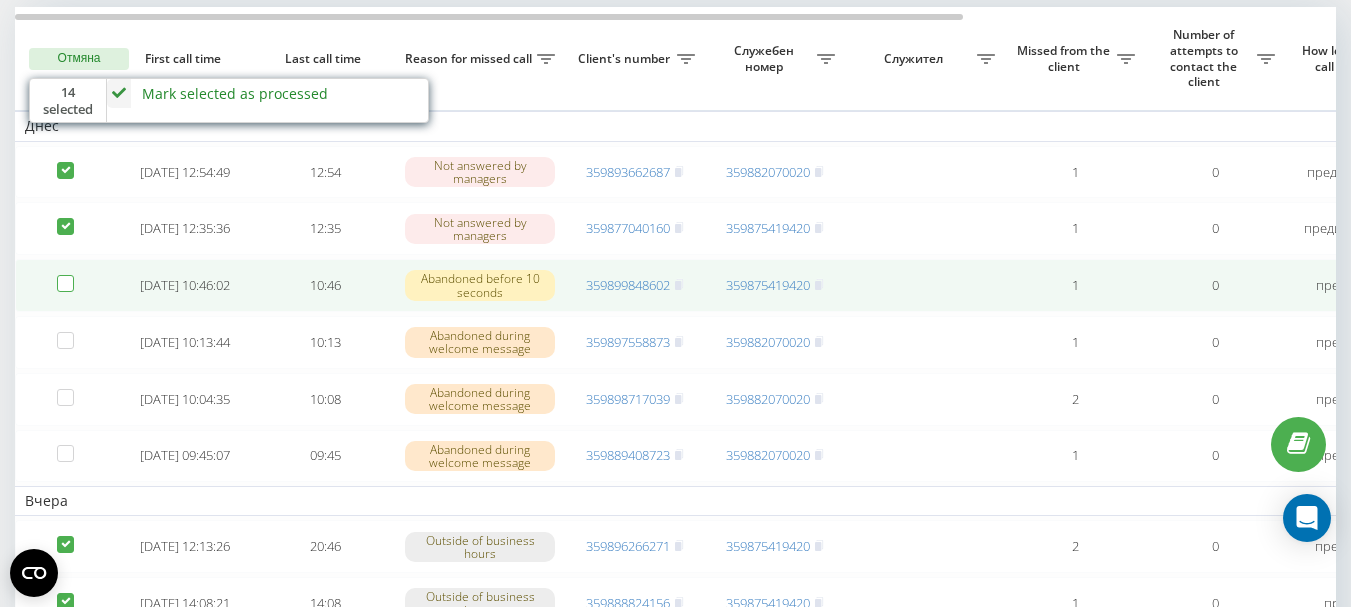 checkbox on "false" 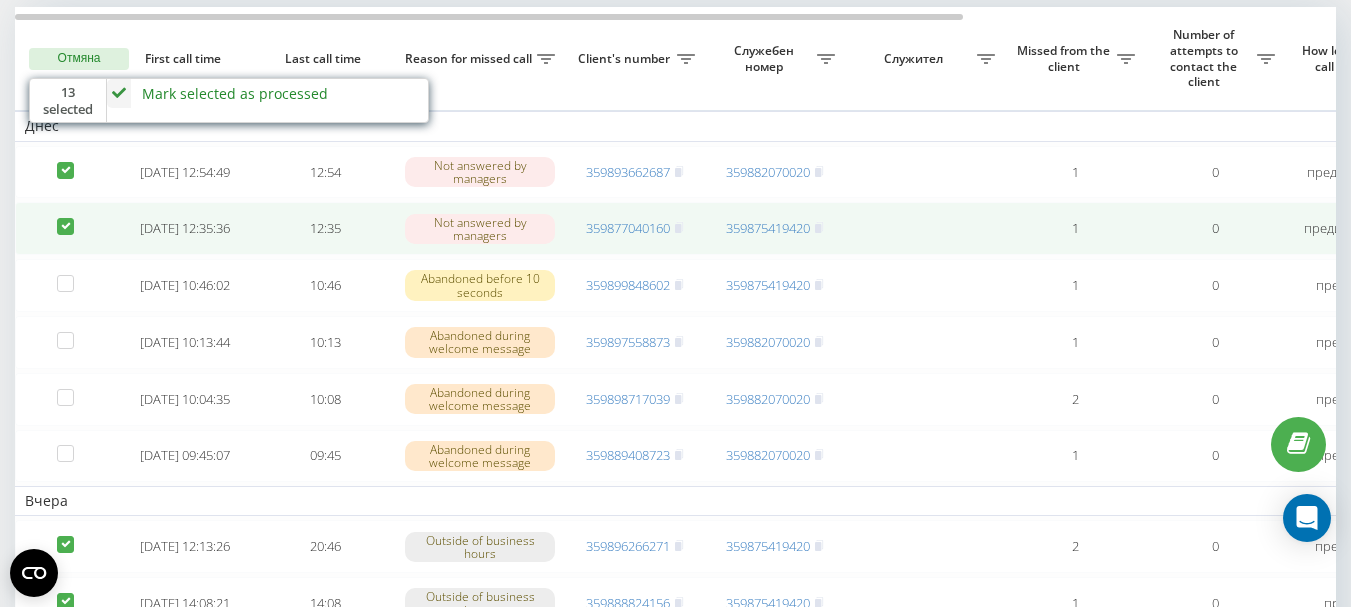 click at bounding box center (65, 218) 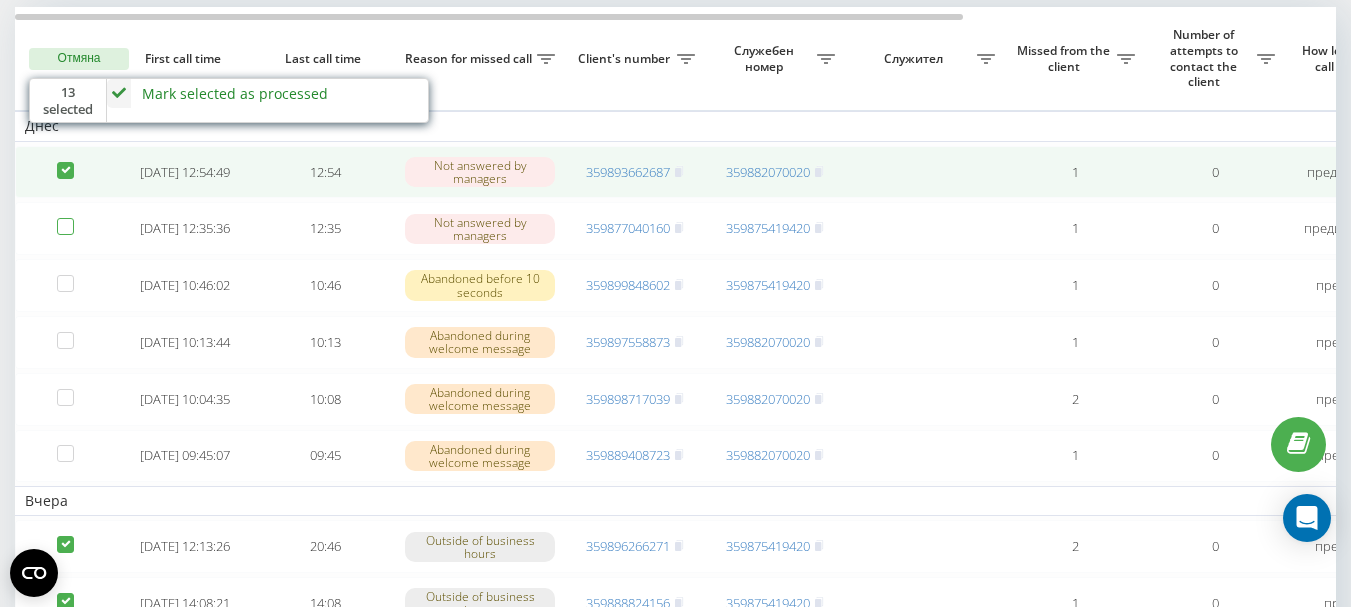 checkbox on "false" 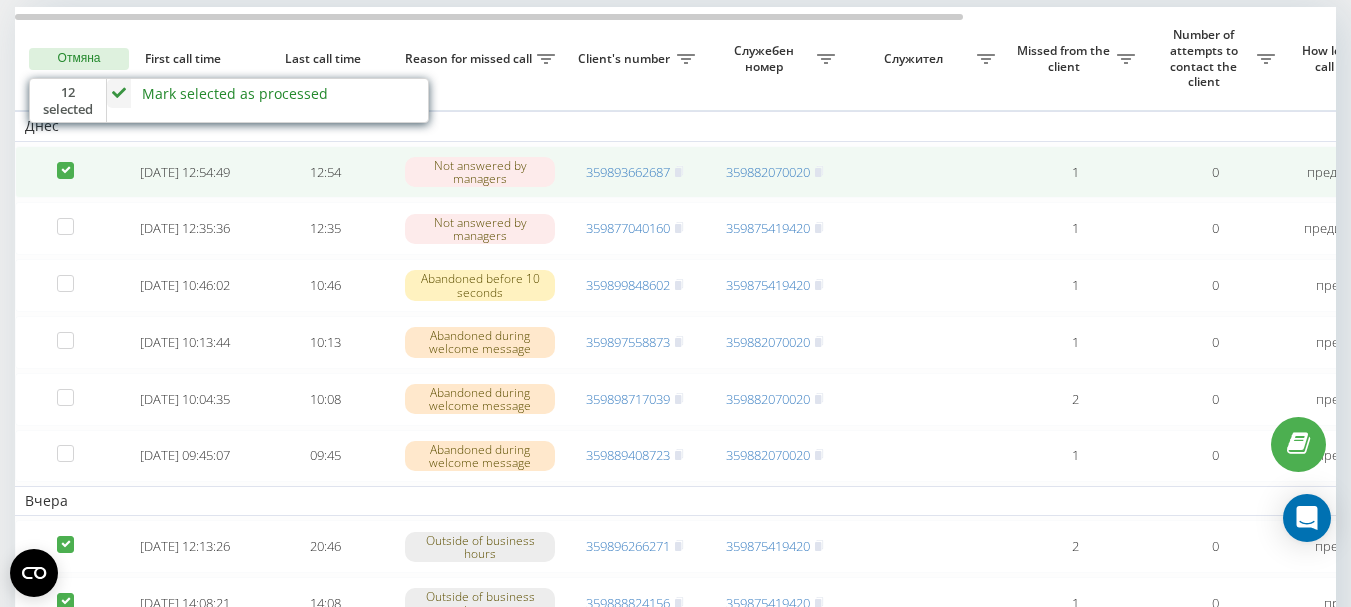 click at bounding box center (65, 162) 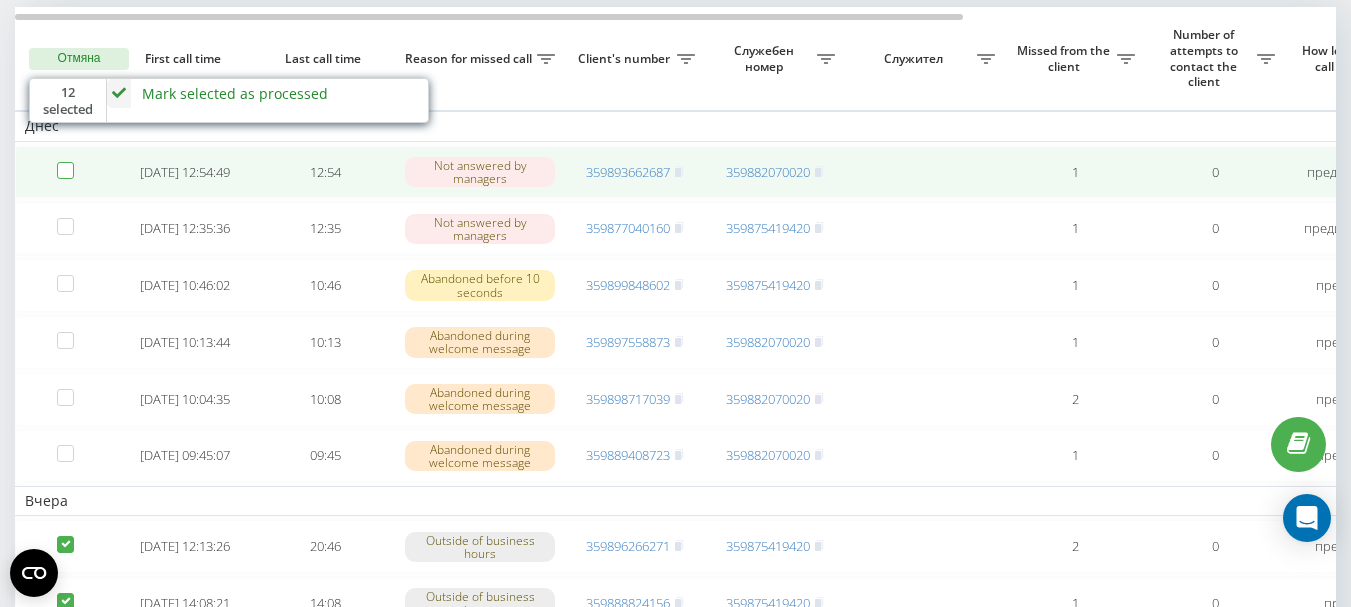 checkbox on "false" 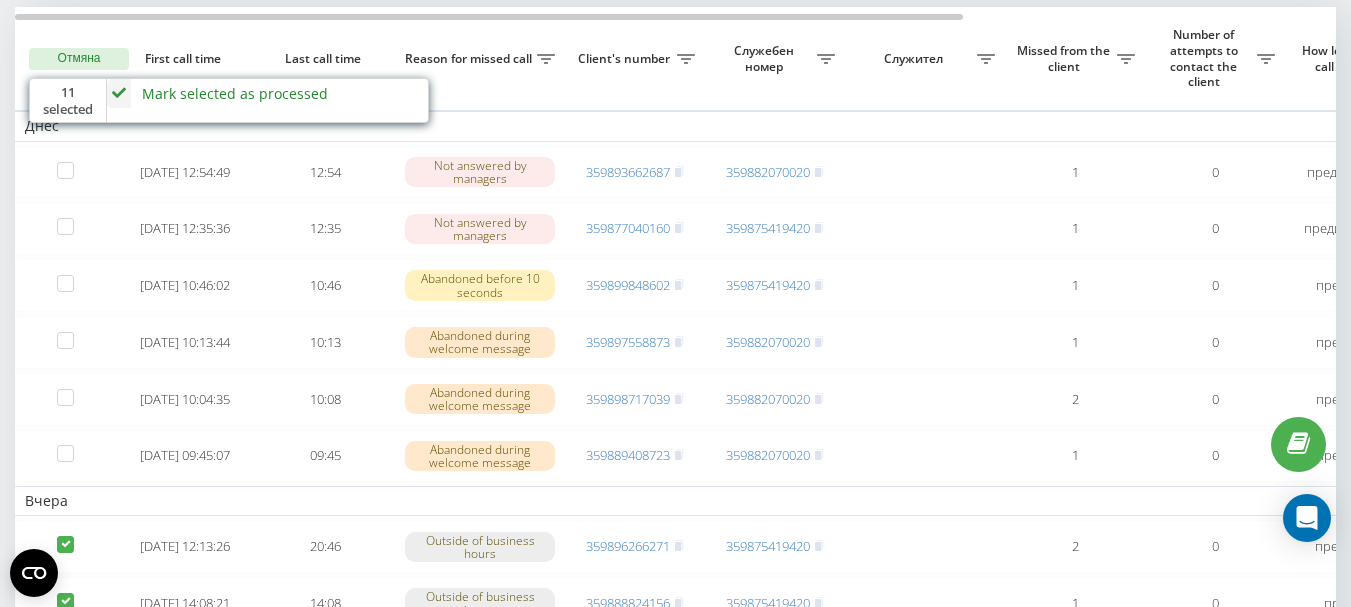 click on "Mark selected as processed" at bounding box center (235, 93) 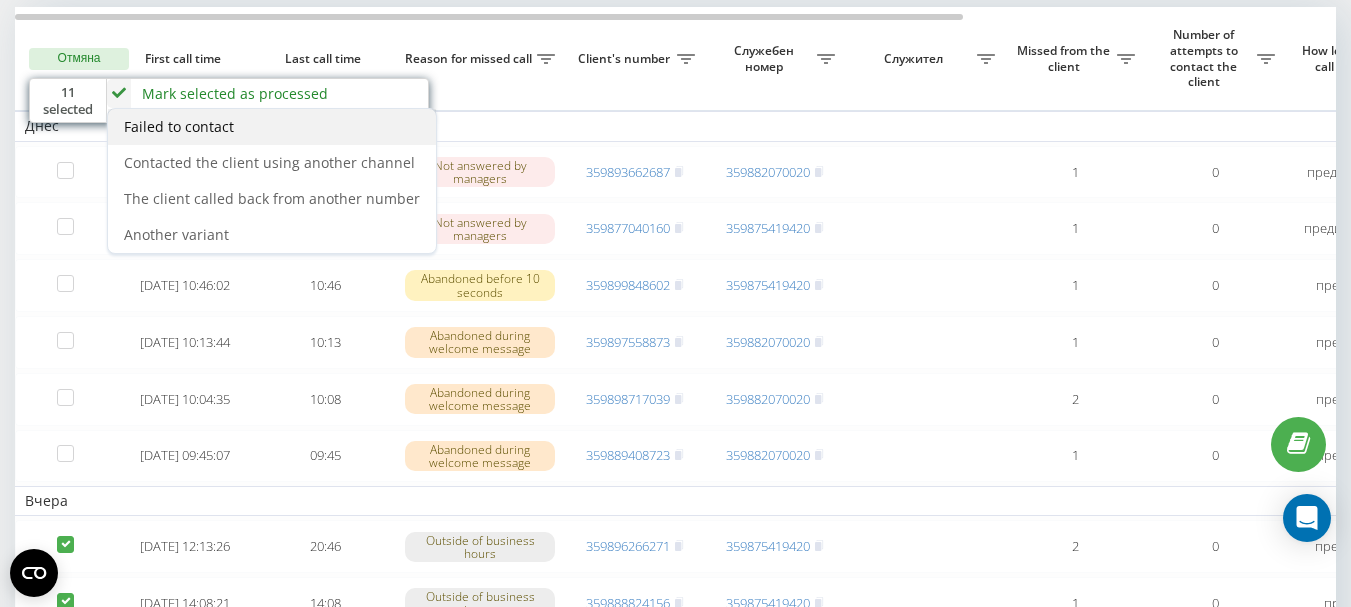 click on "Failed to contact" at bounding box center [272, 127] 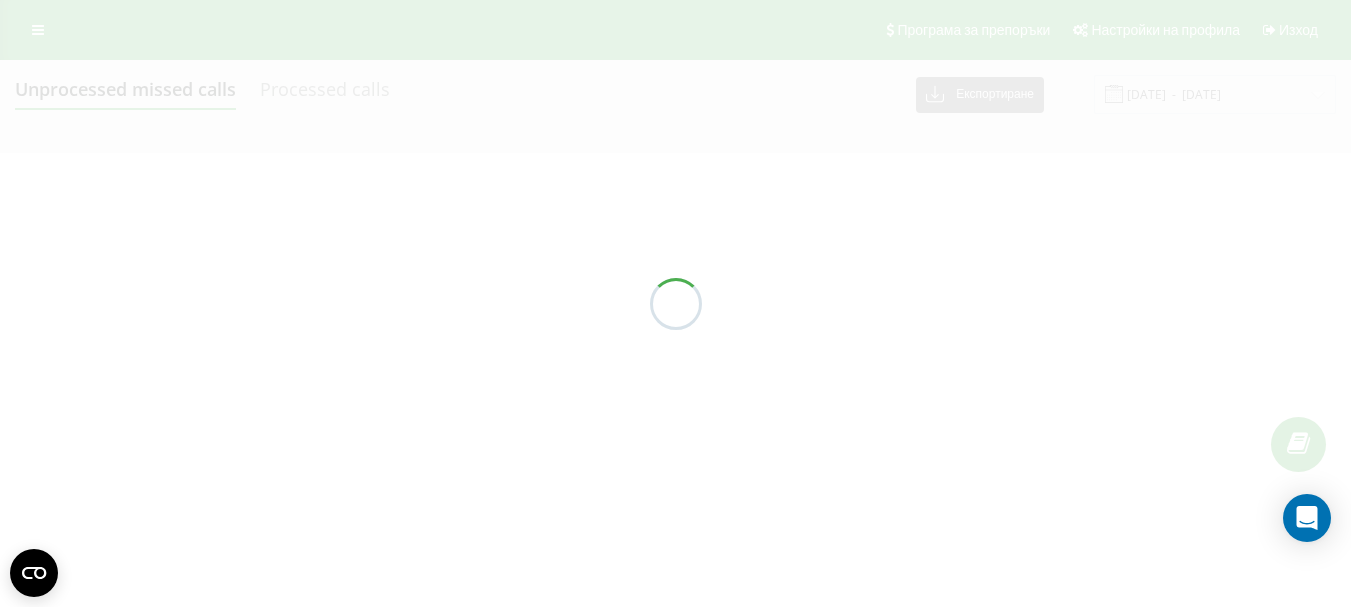 scroll, scrollTop: 0, scrollLeft: 0, axis: both 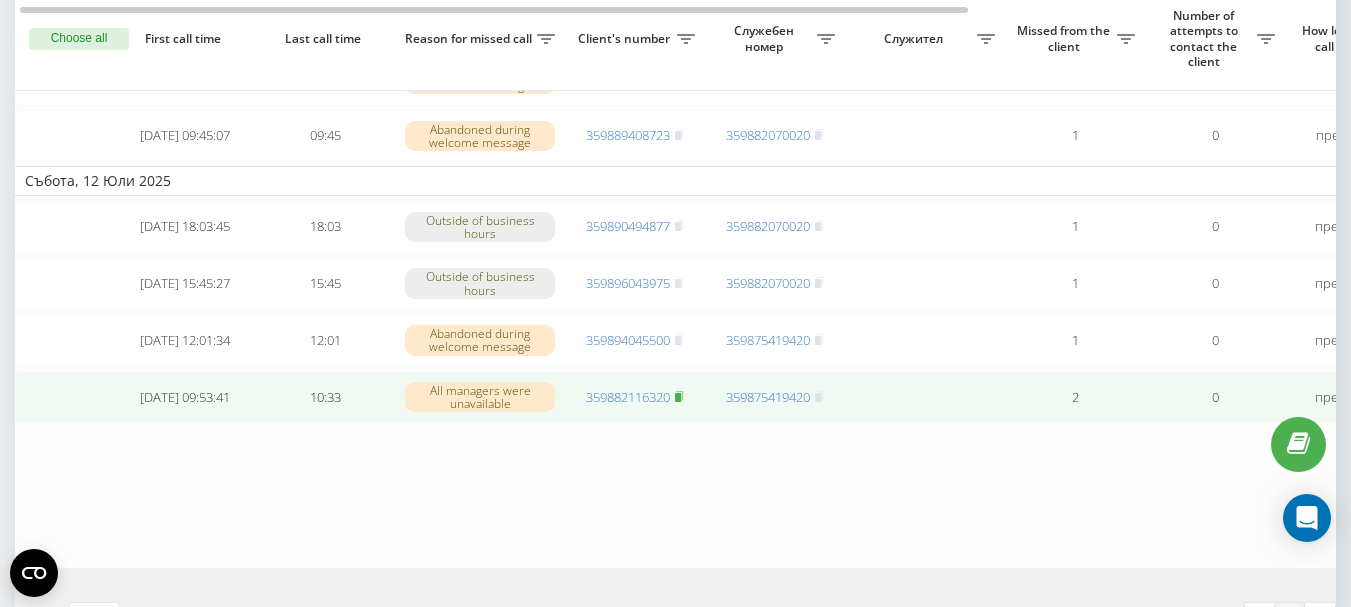 click 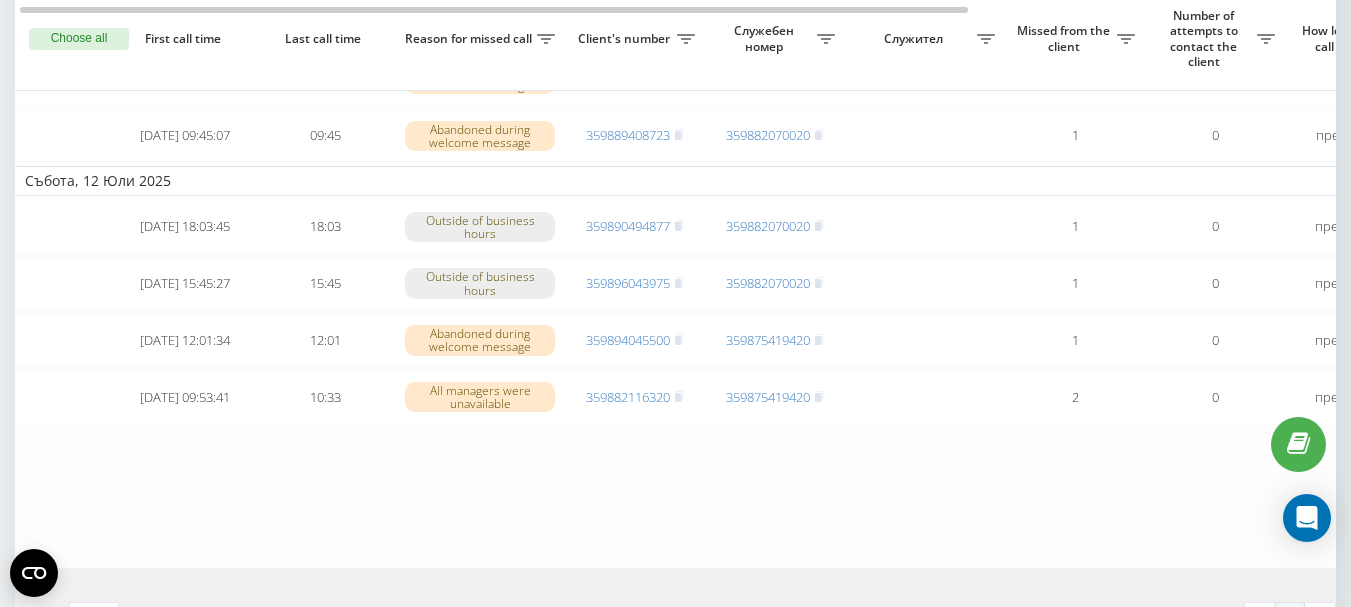 click on "Choose all" at bounding box center (79, 39) 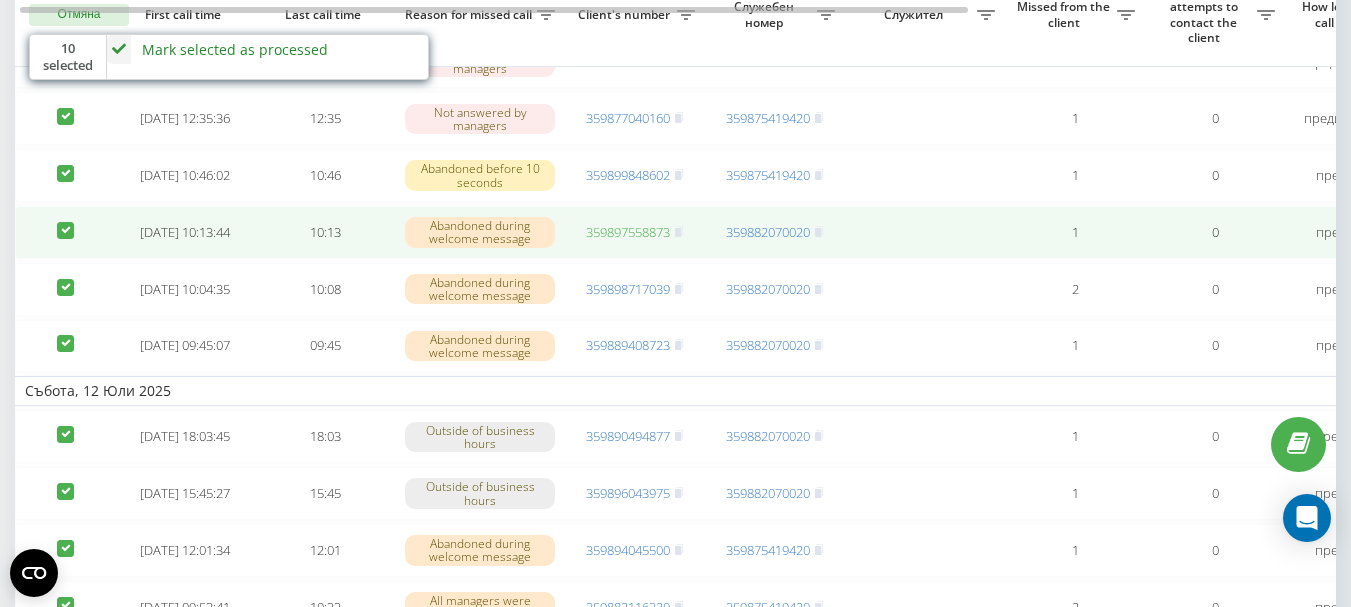 scroll, scrollTop: 204, scrollLeft: 0, axis: vertical 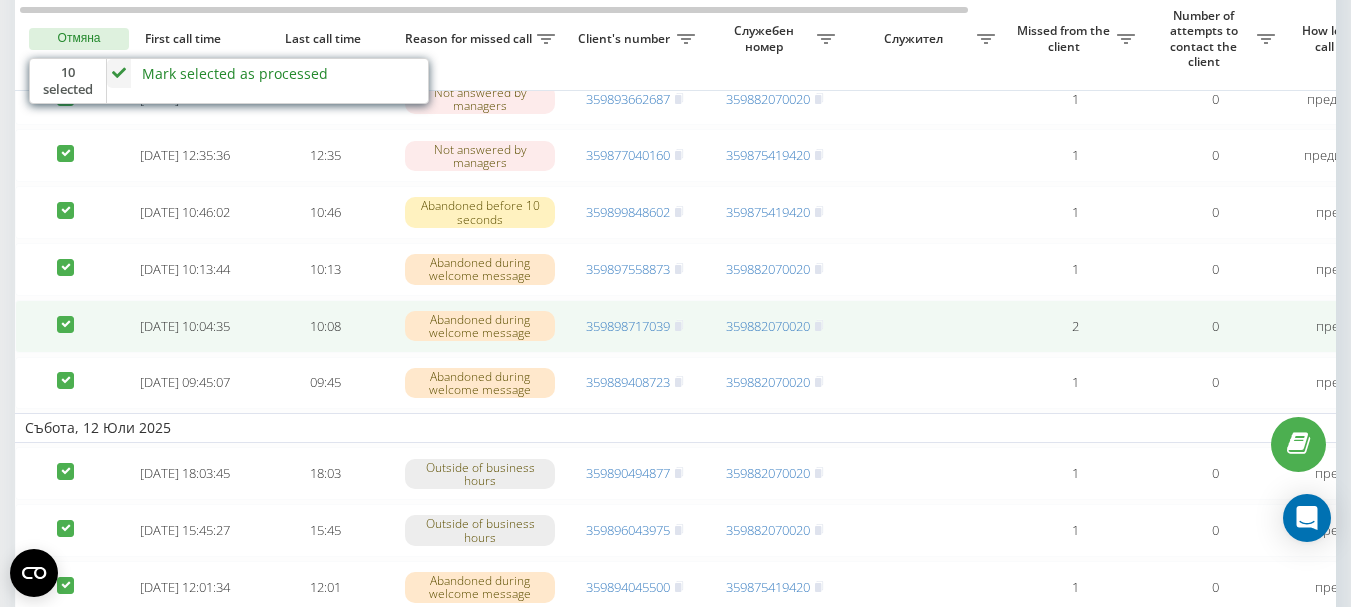 drag, startPoint x: 69, startPoint y: 395, endPoint x: 58, endPoint y: 362, distance: 34.785053 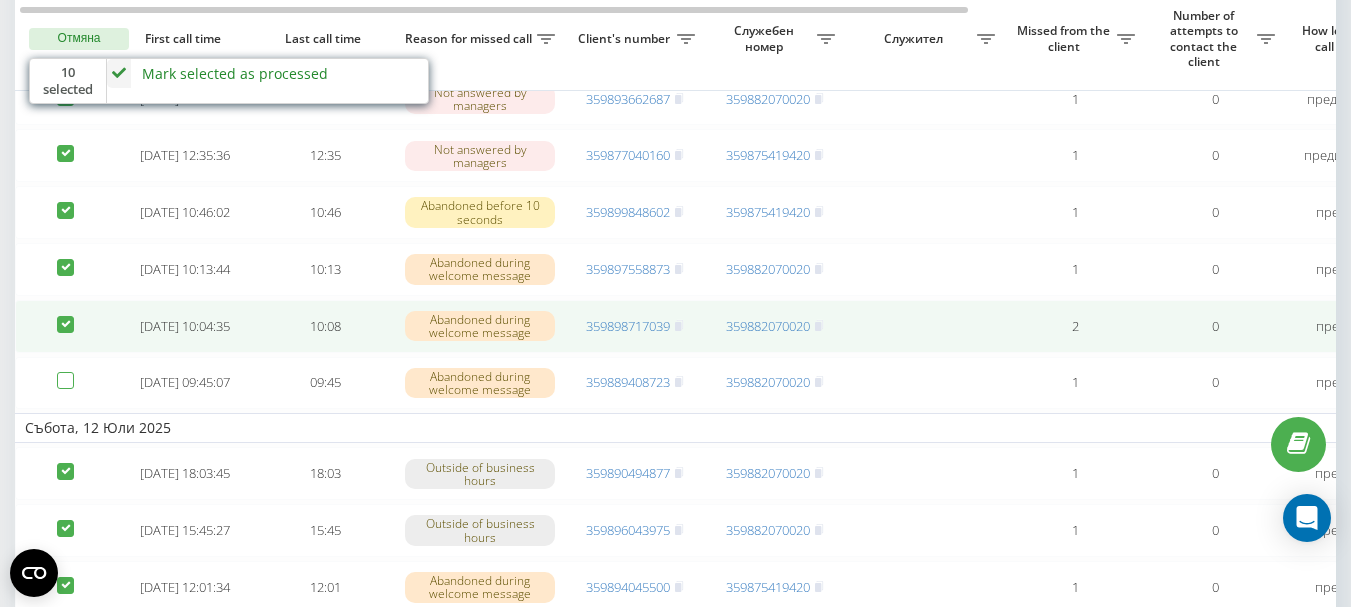 checkbox on "false" 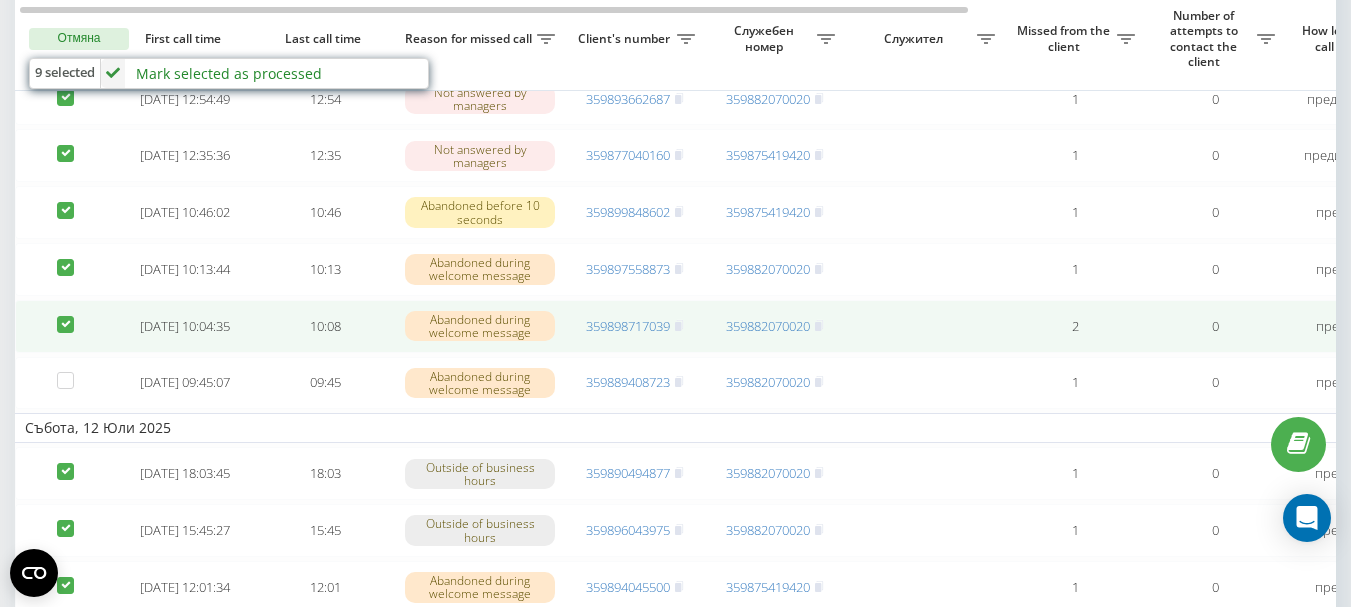 click at bounding box center [65, 316] 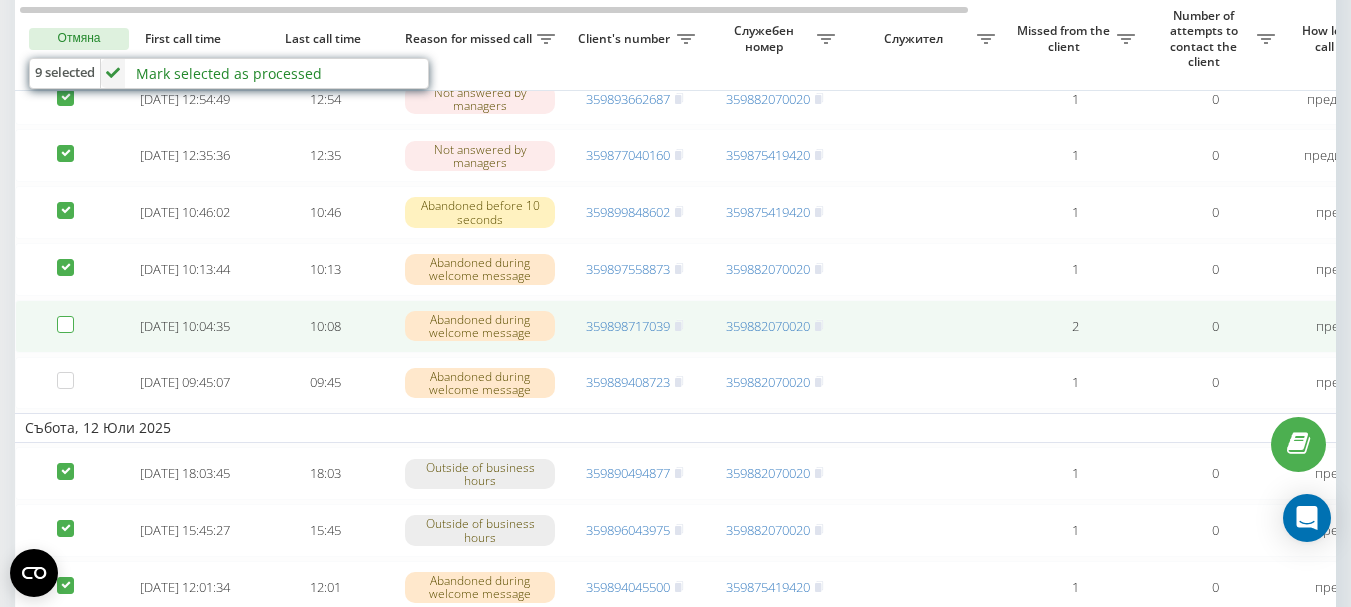 checkbox on "false" 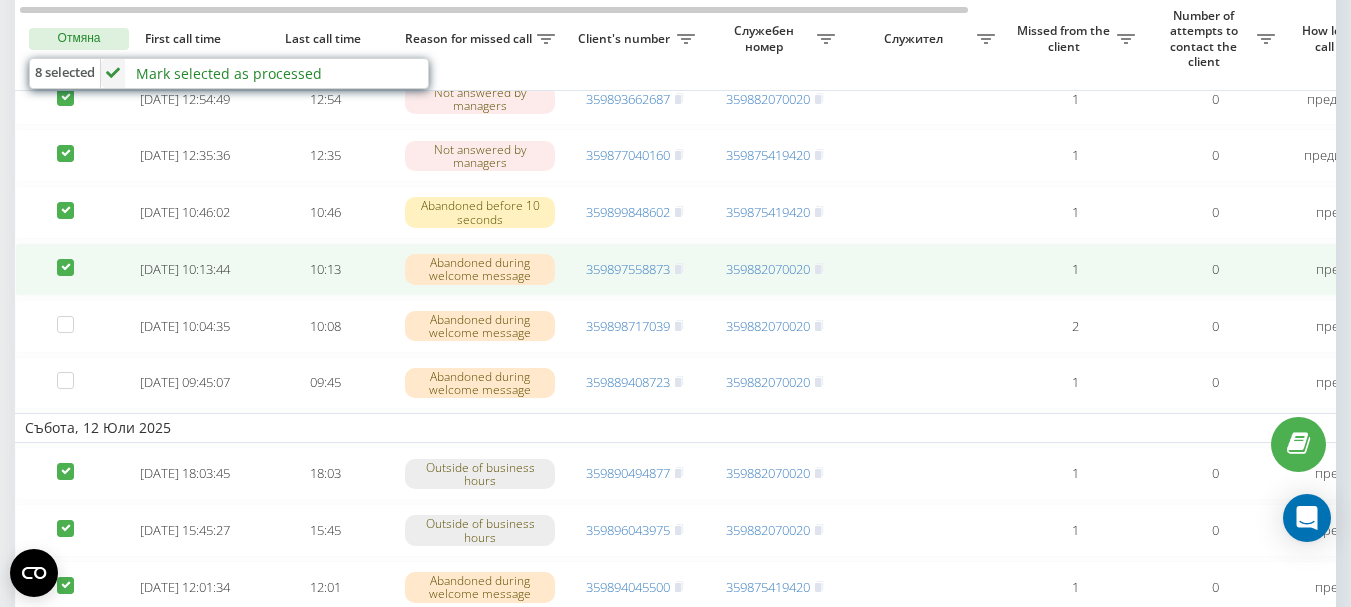 click at bounding box center [65, 259] 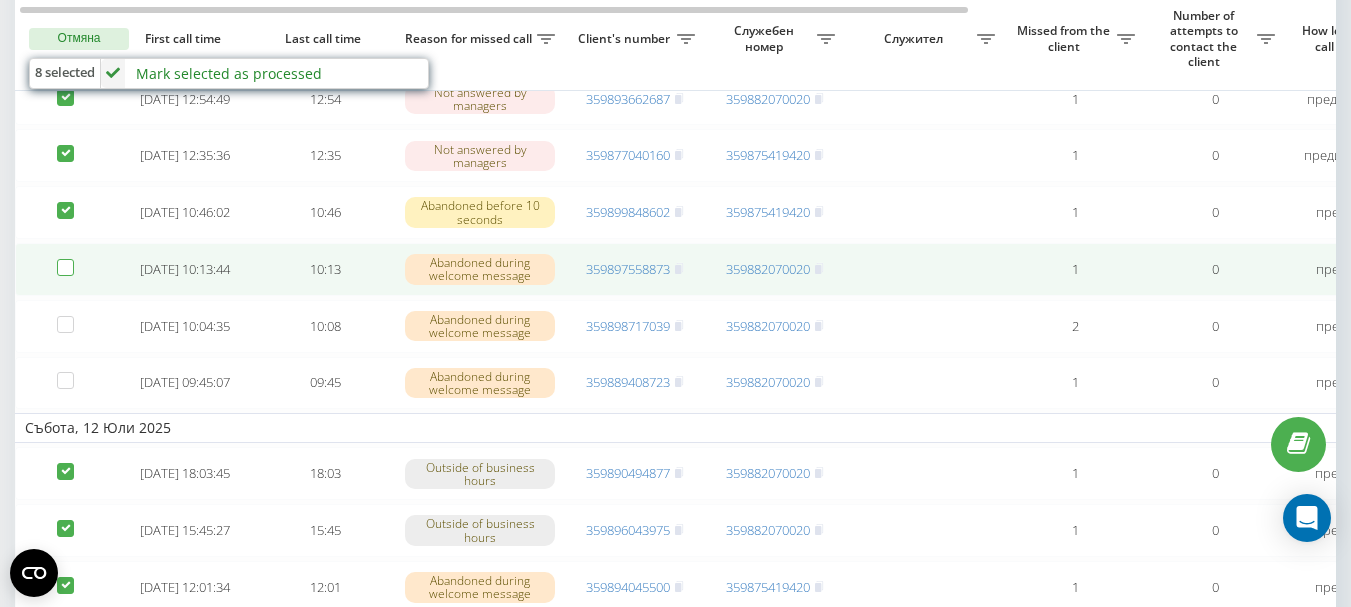 checkbox on "false" 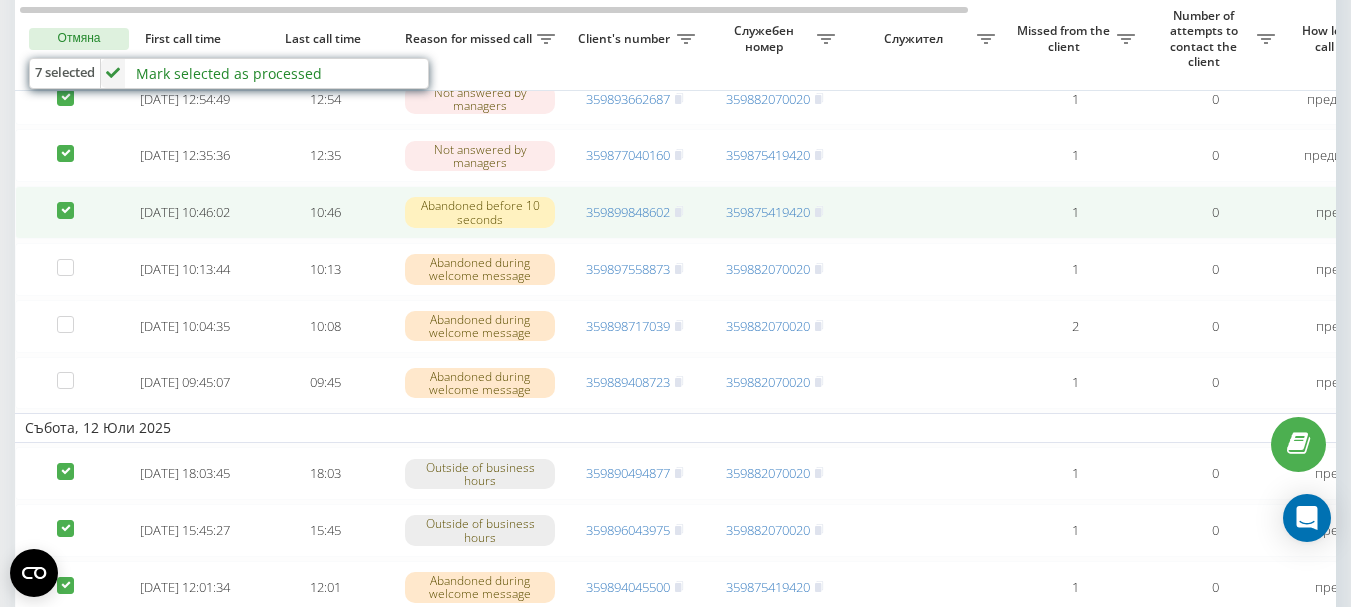 click at bounding box center [65, 212] 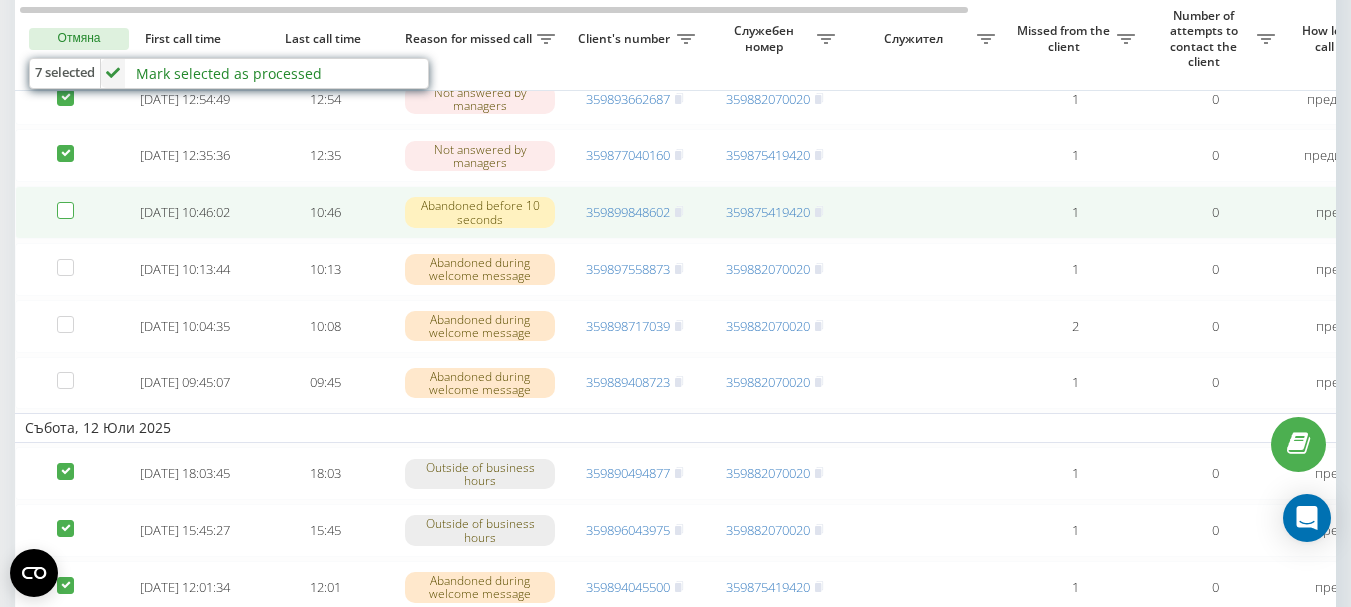 checkbox on "false" 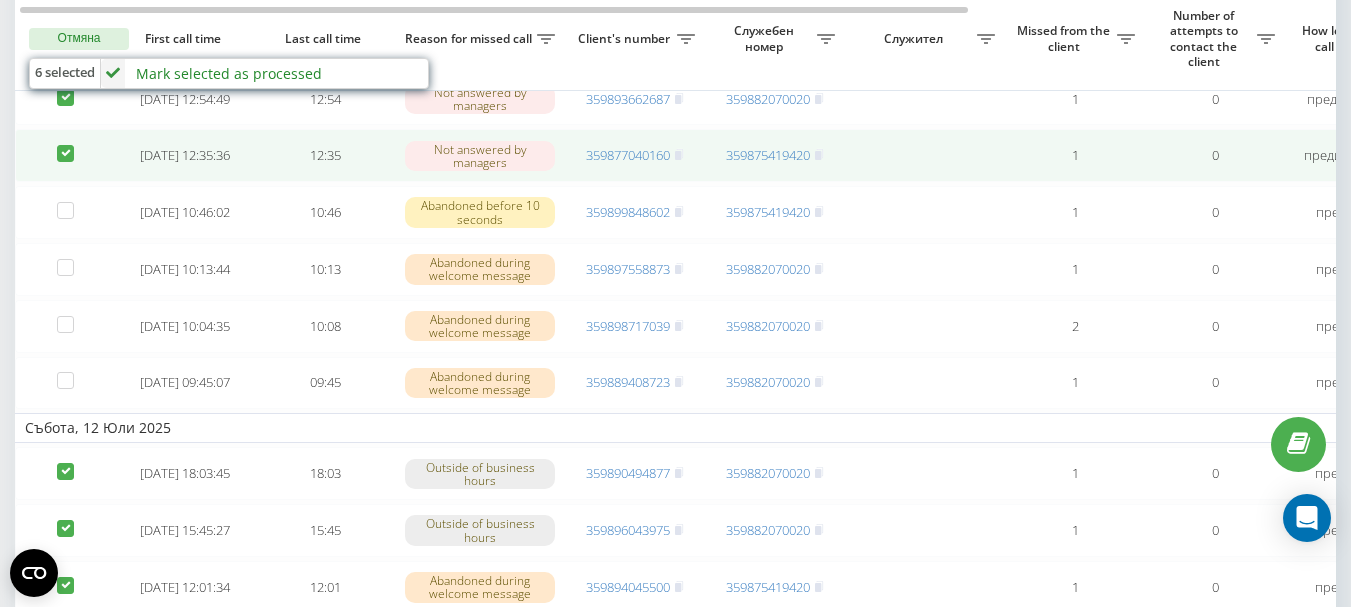 click at bounding box center [65, 145] 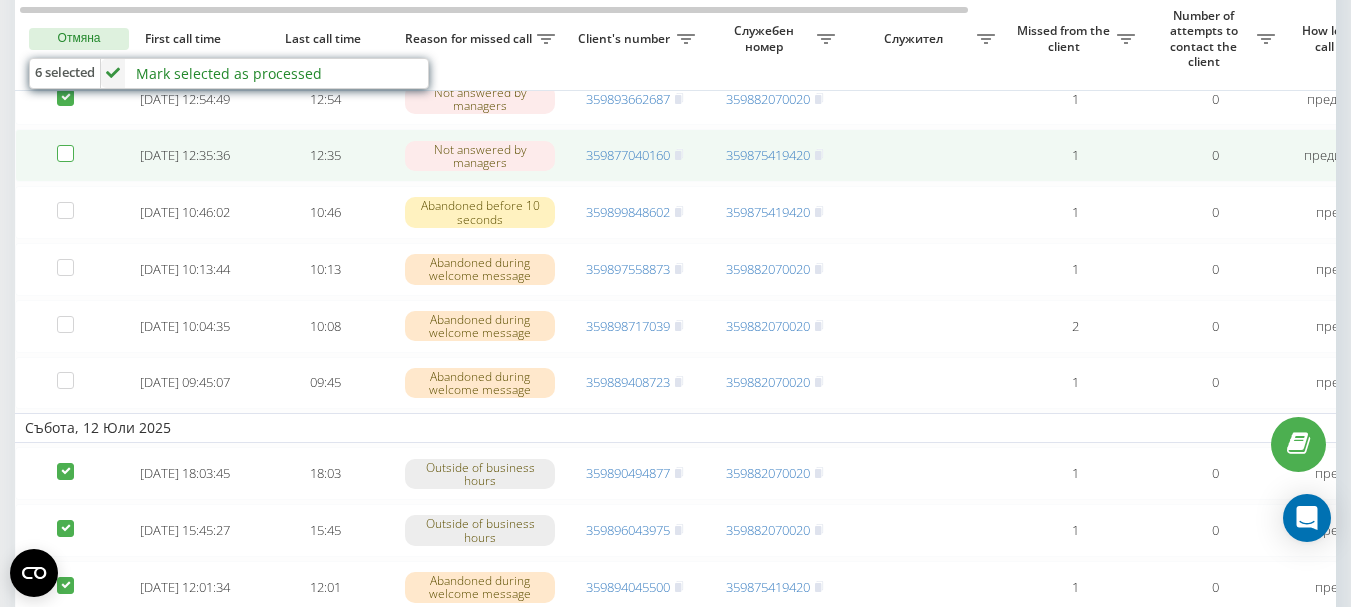 checkbox on "false" 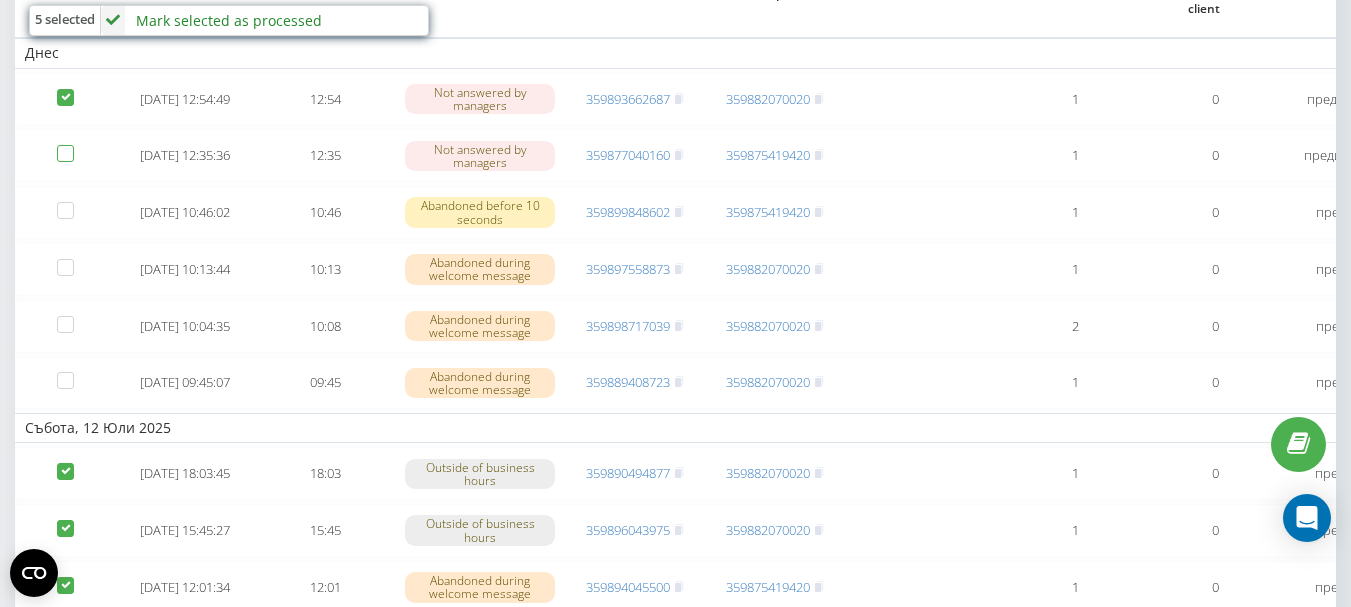 scroll, scrollTop: 58, scrollLeft: 0, axis: vertical 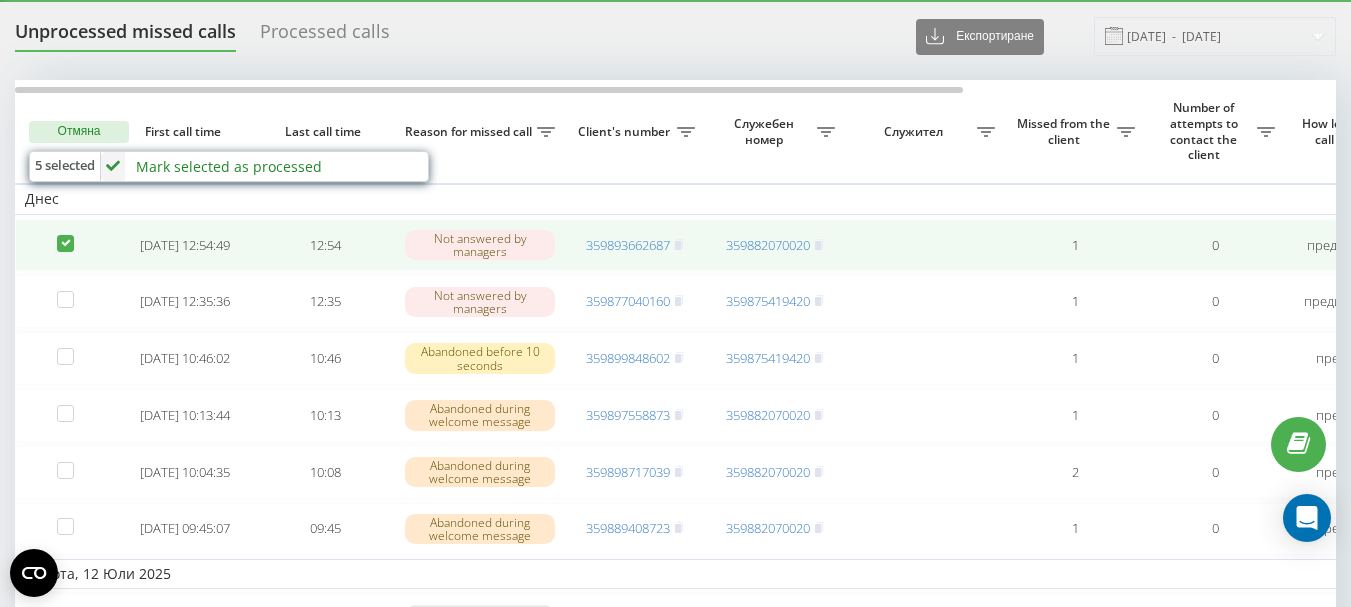 click at bounding box center (65, 235) 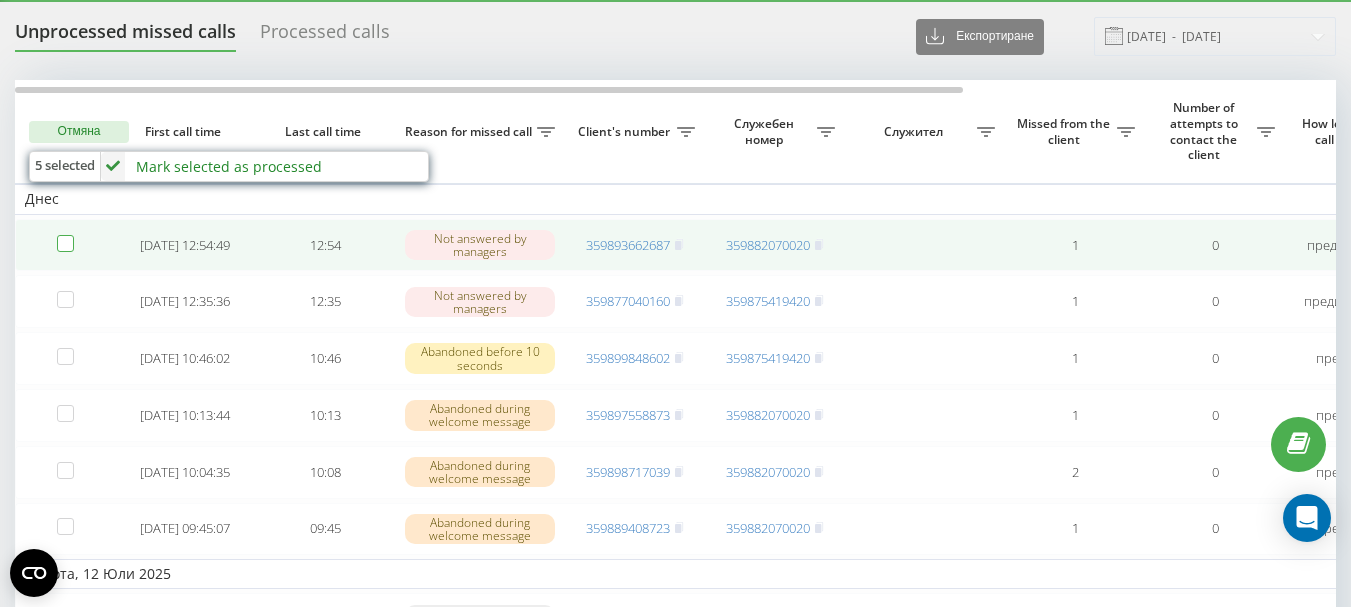 checkbox on "false" 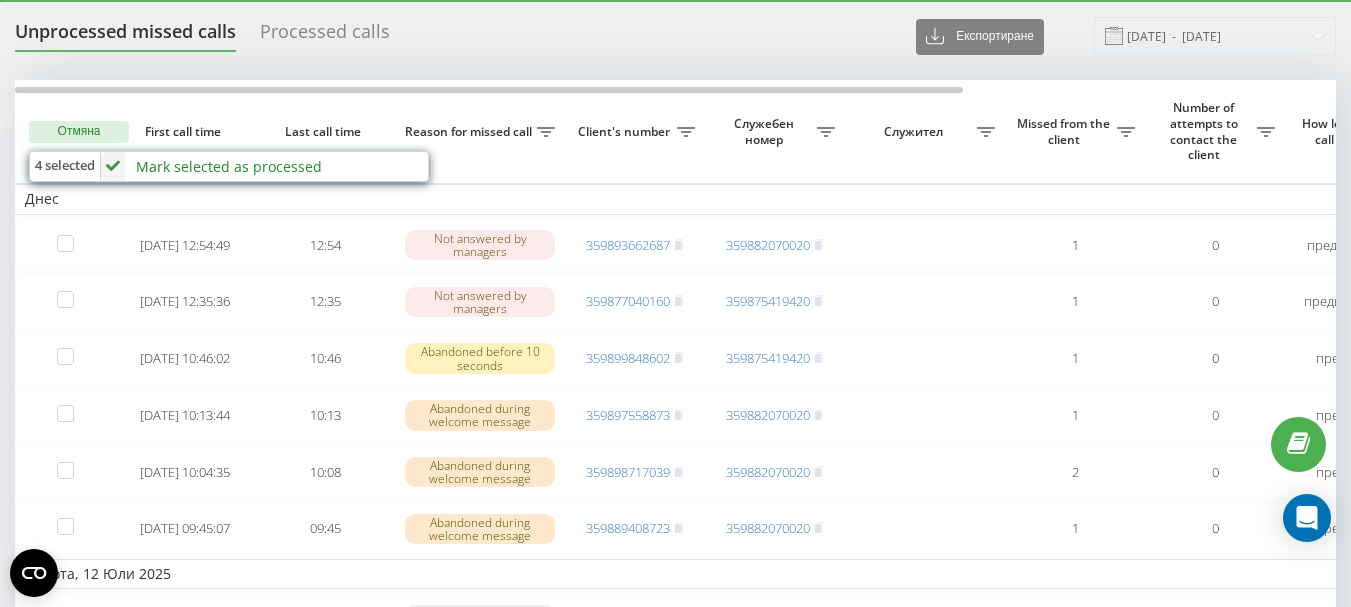 click on "Mark selected as processed" at bounding box center (229, 166) 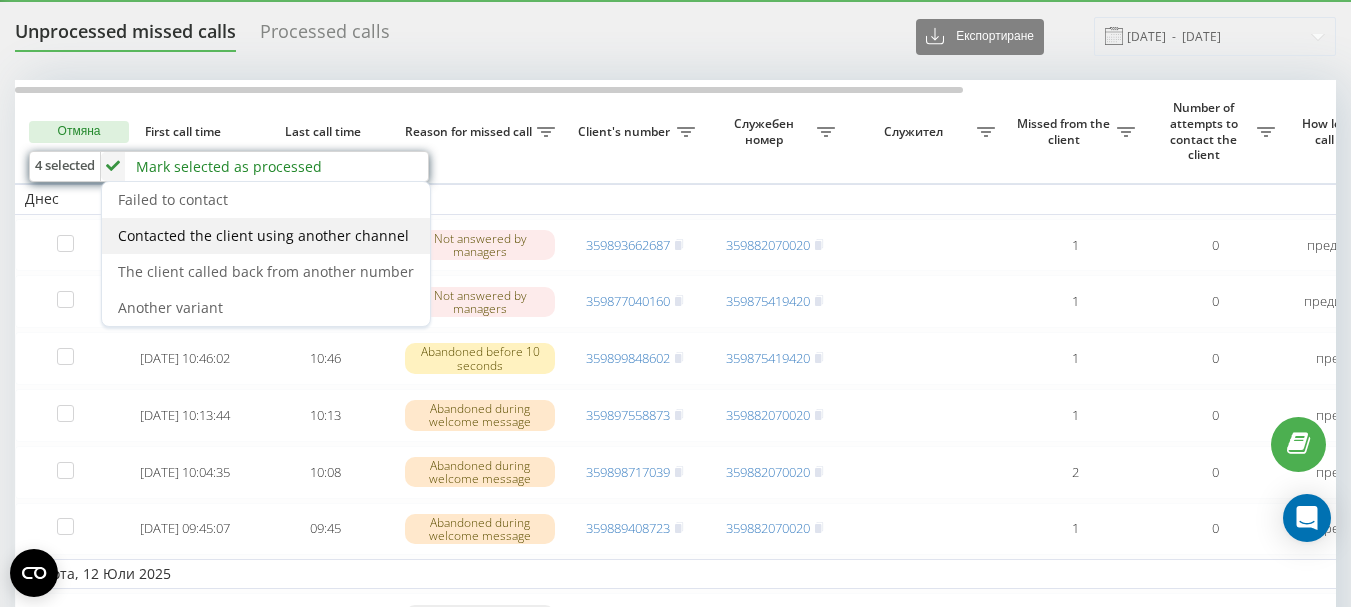 click on "Contacted the client using another channel" at bounding box center (263, 235) 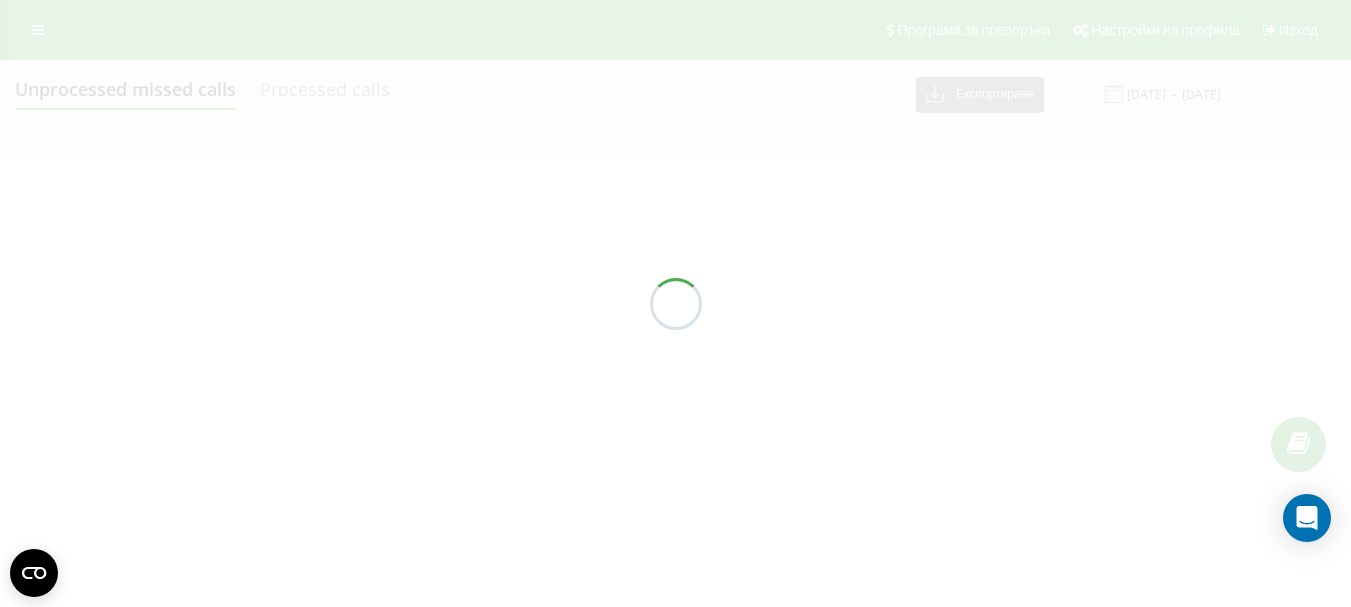 scroll, scrollTop: 0, scrollLeft: 0, axis: both 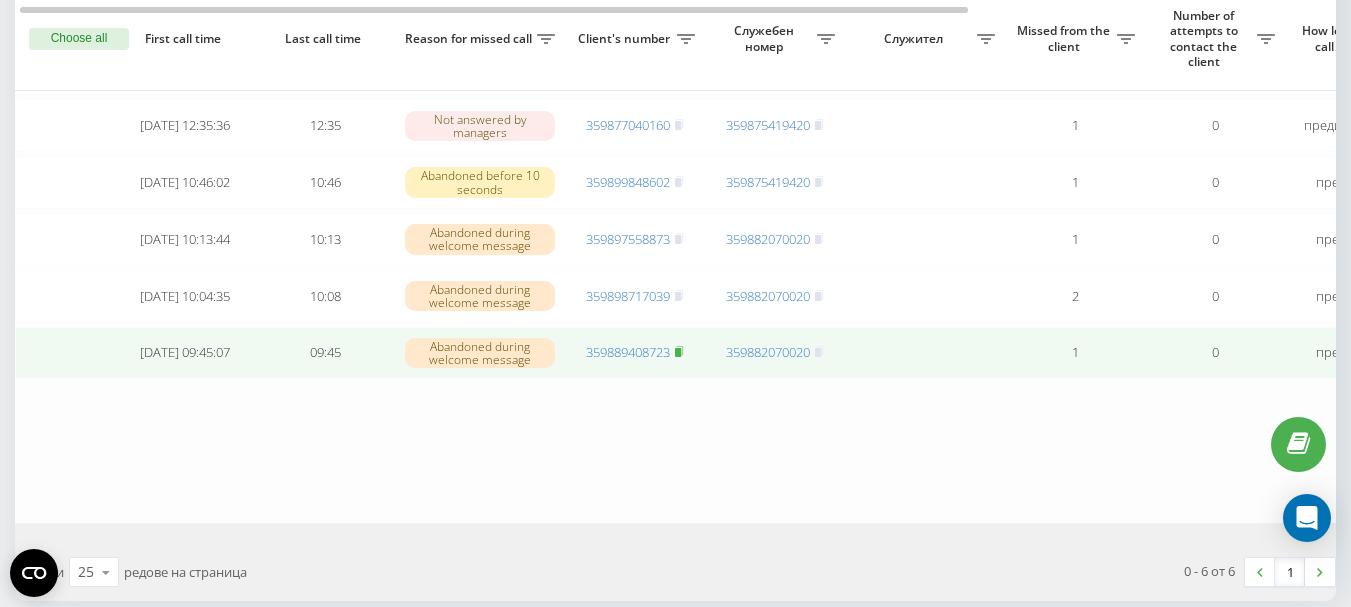 click 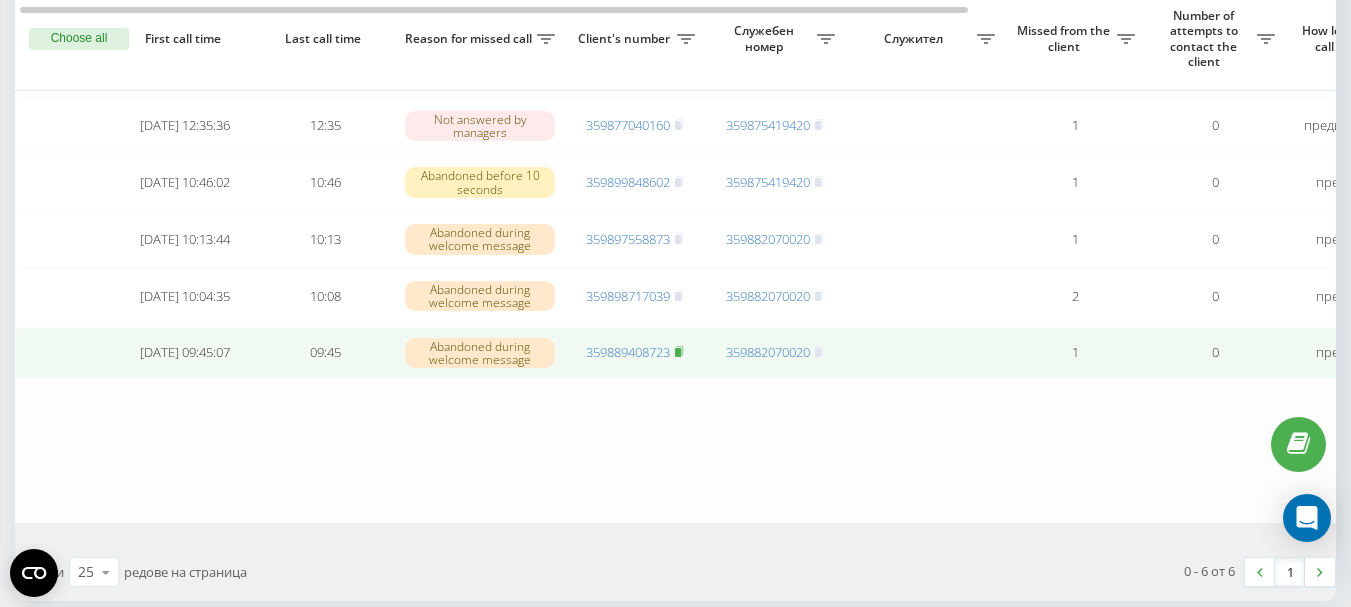 click 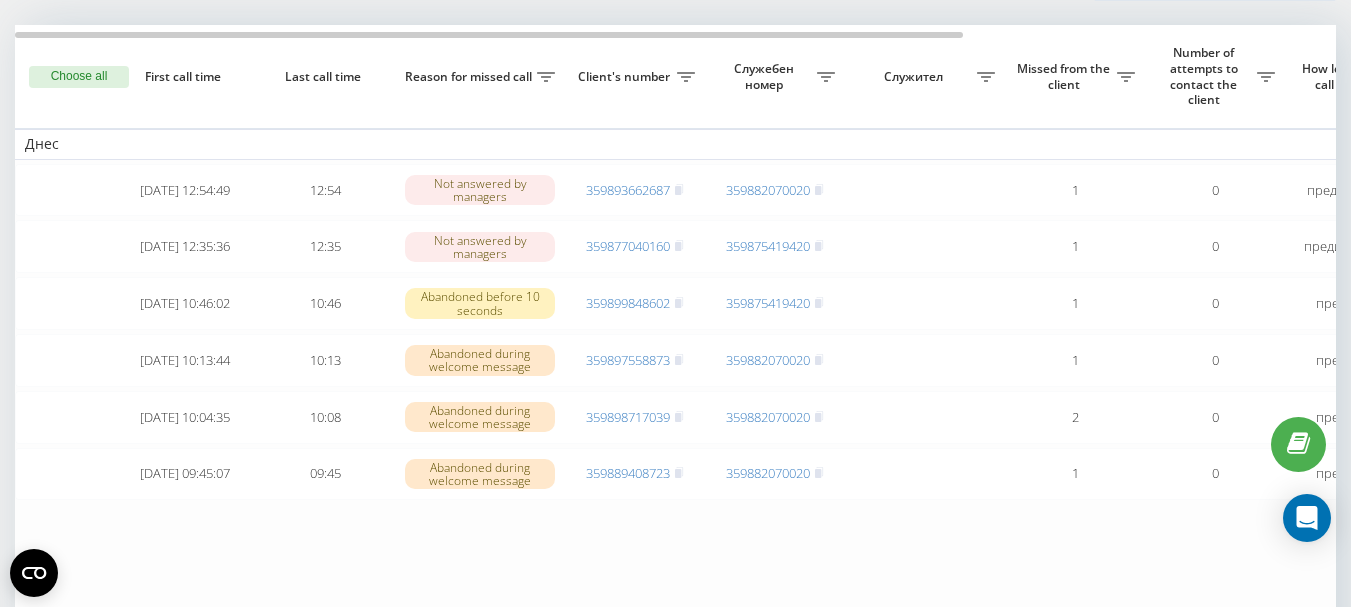 scroll, scrollTop: 65, scrollLeft: 0, axis: vertical 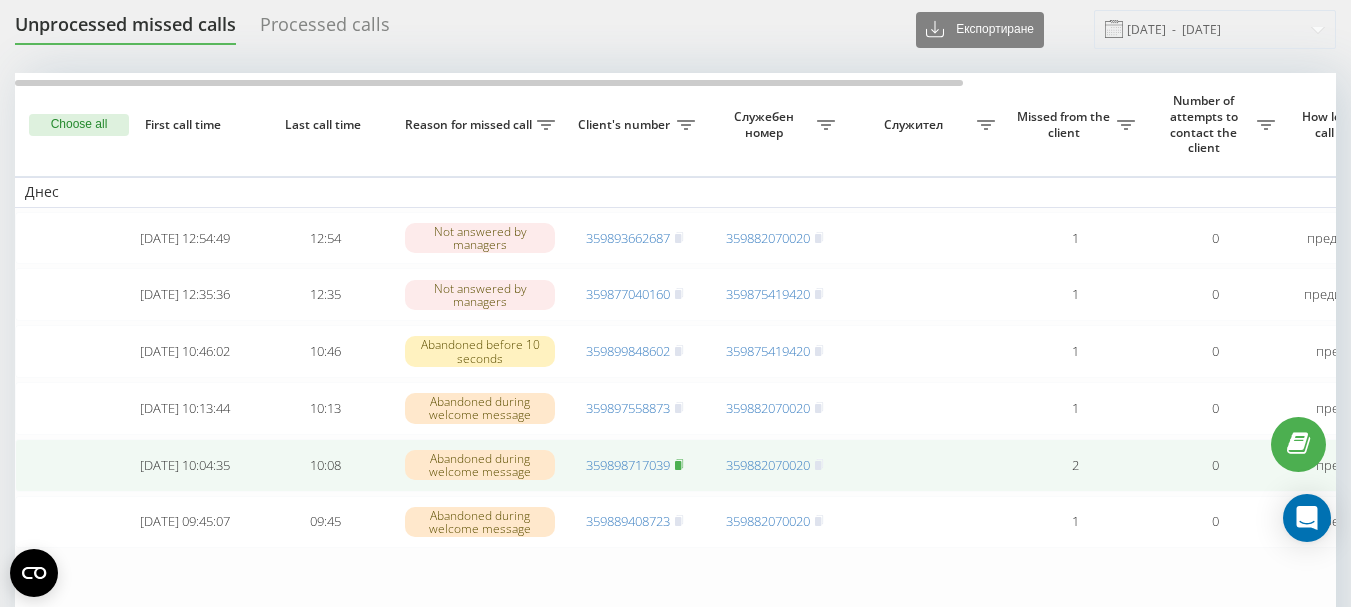 click 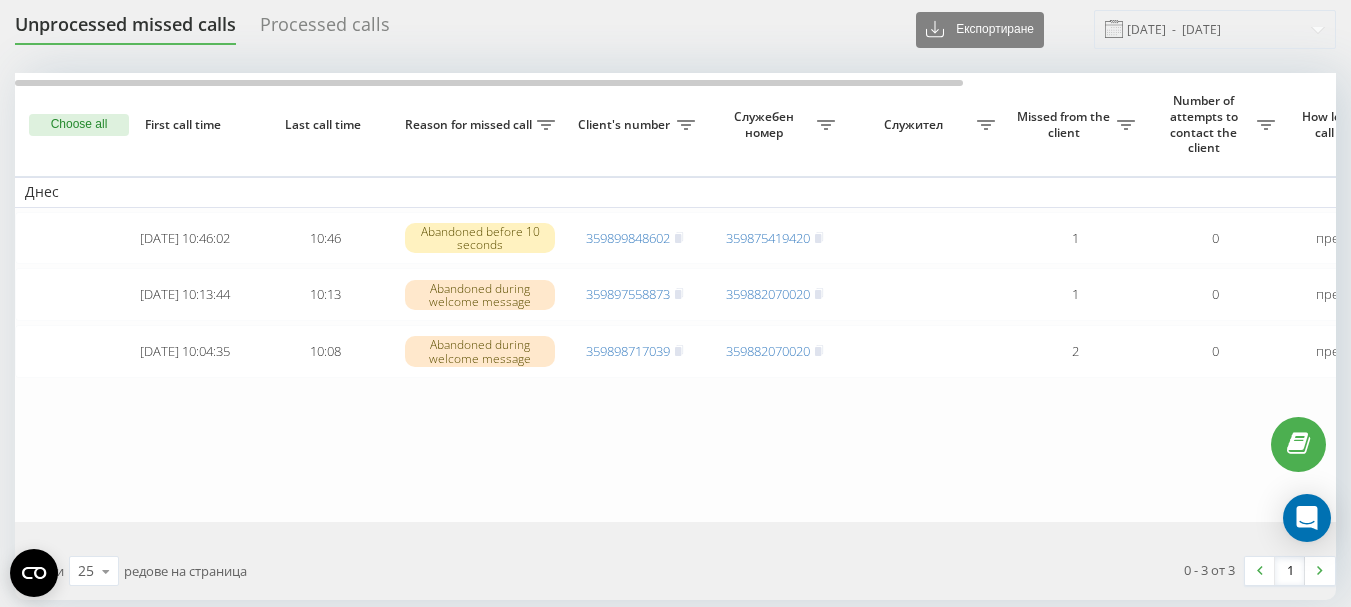 scroll, scrollTop: 65, scrollLeft: 0, axis: vertical 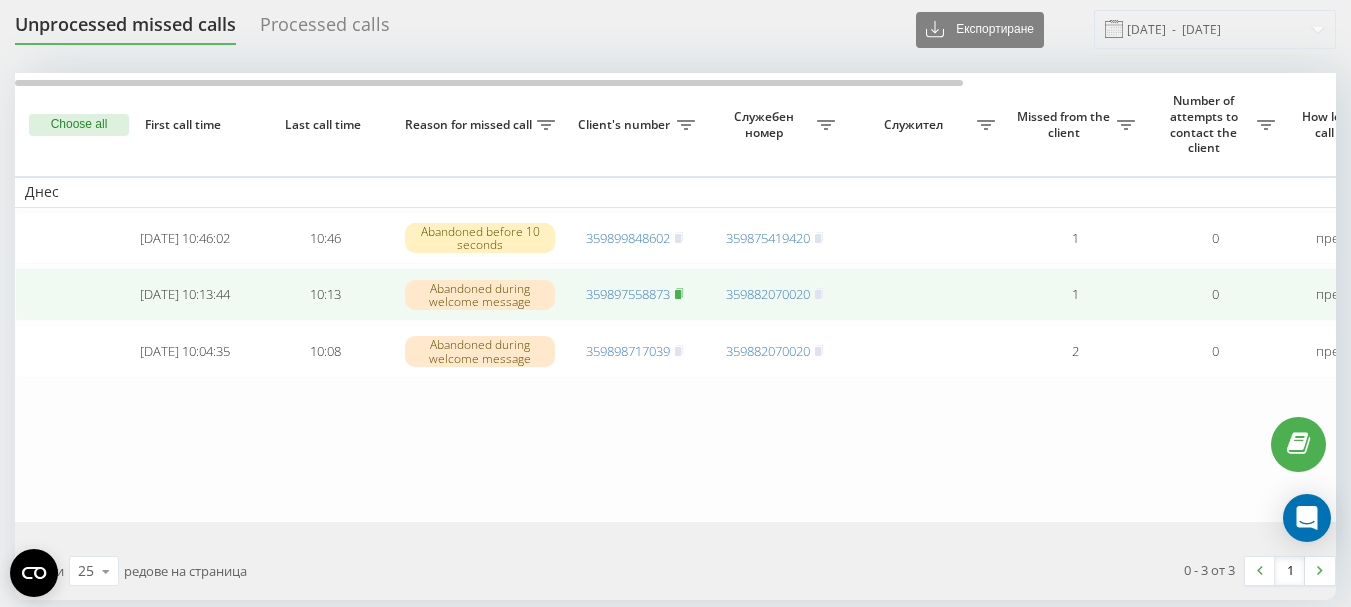 click 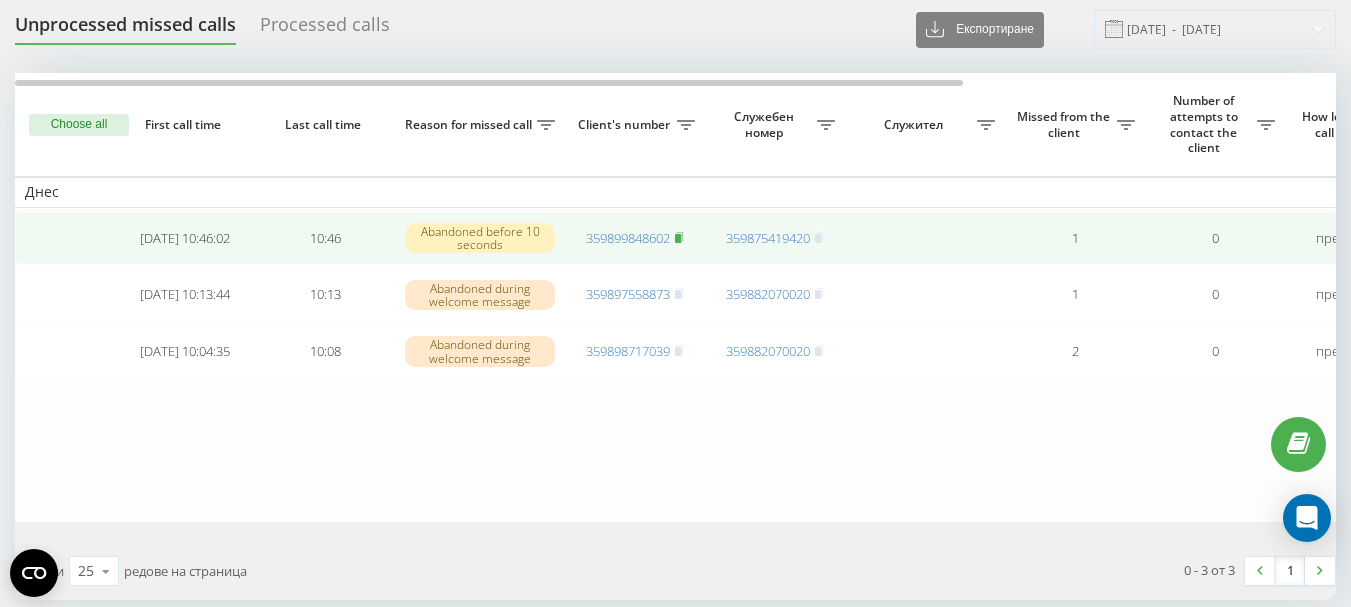 click 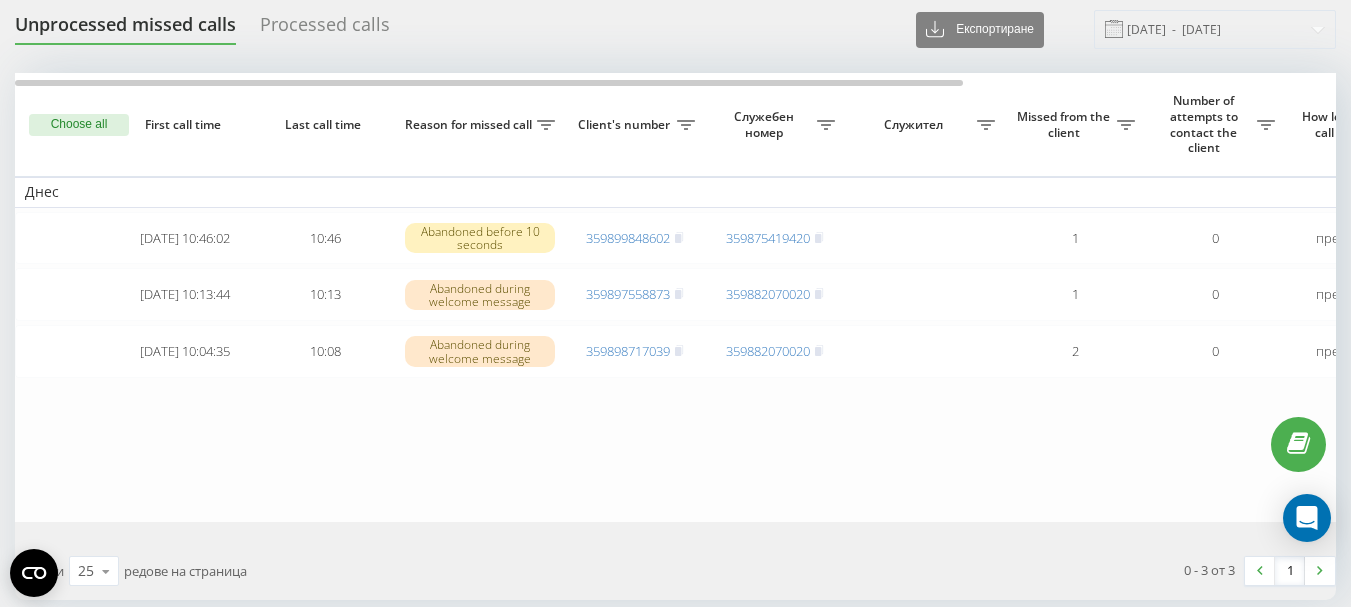 click on "Choose all" at bounding box center (79, 125) 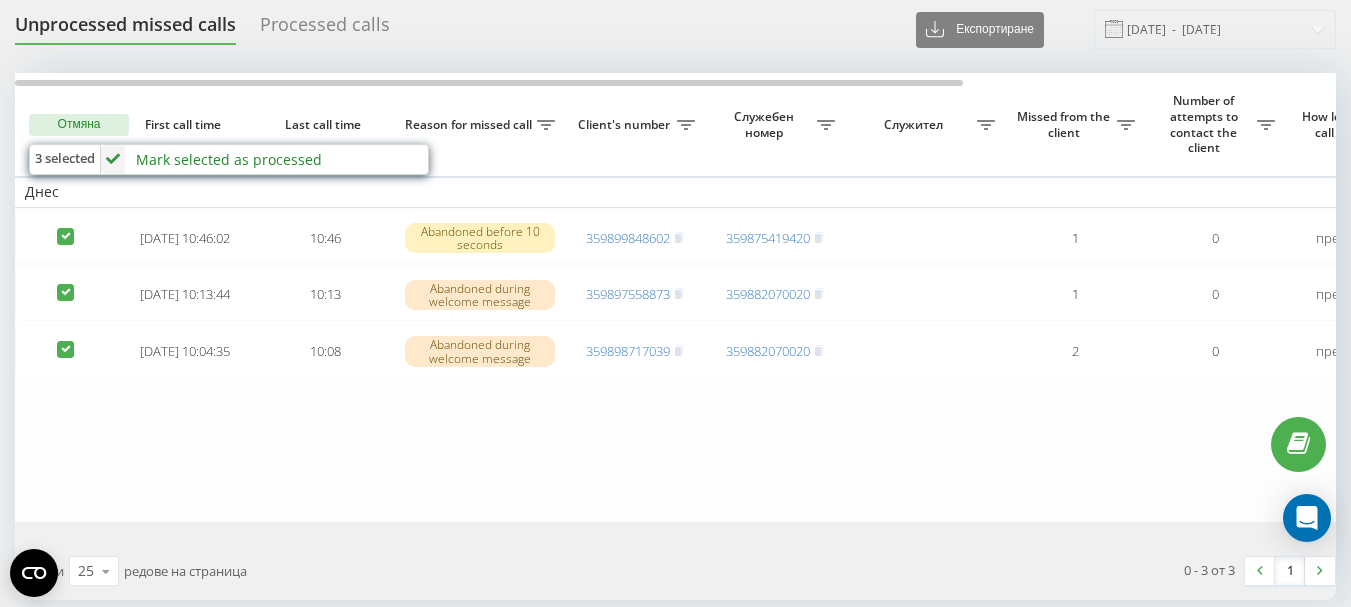 click on "Mark selected as processed" at bounding box center (229, 159) 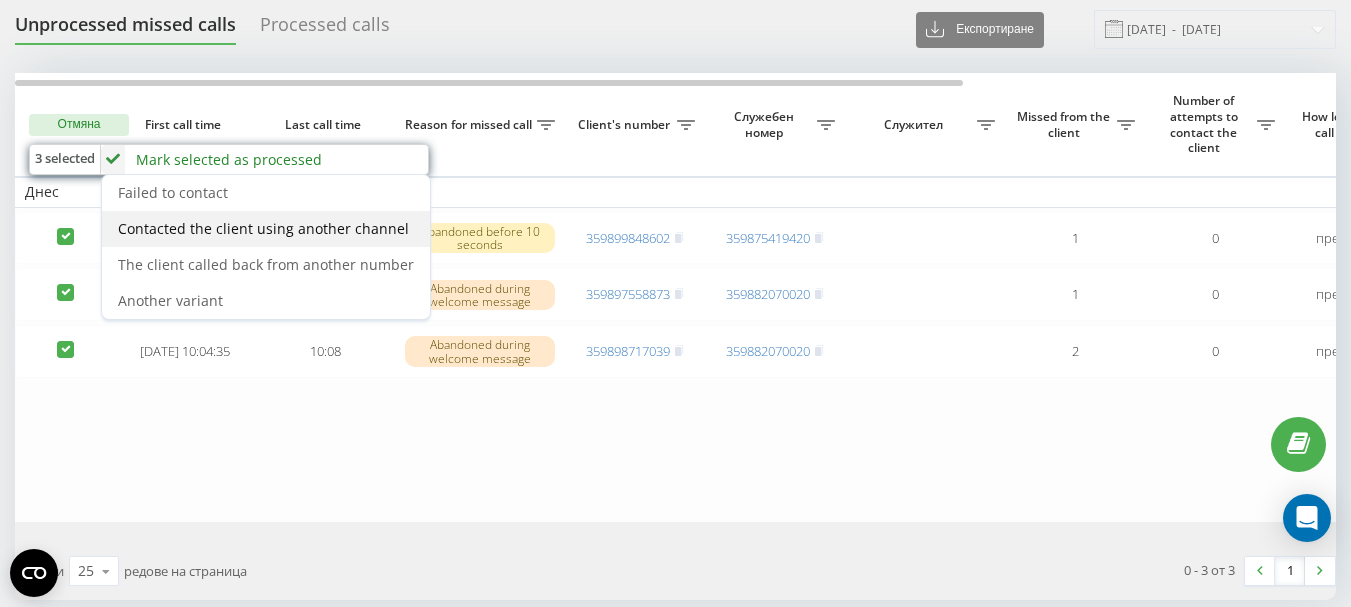 click on "Contacted the client using another channel" at bounding box center [263, 228] 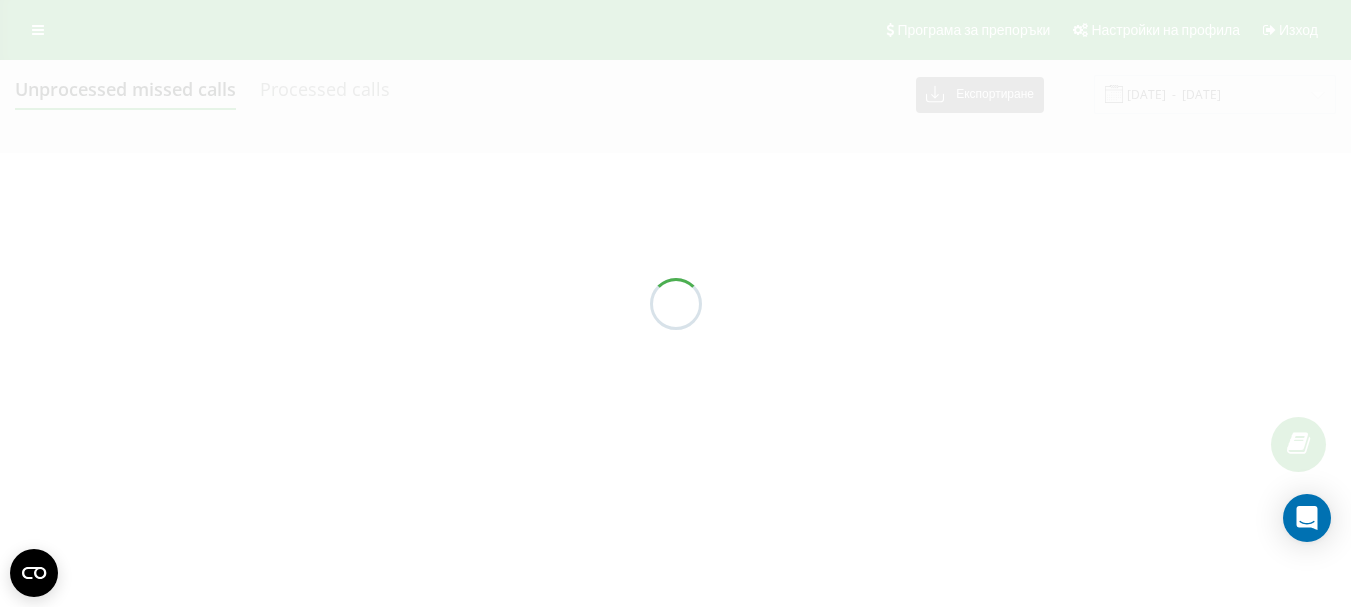 scroll, scrollTop: 0, scrollLeft: 0, axis: both 